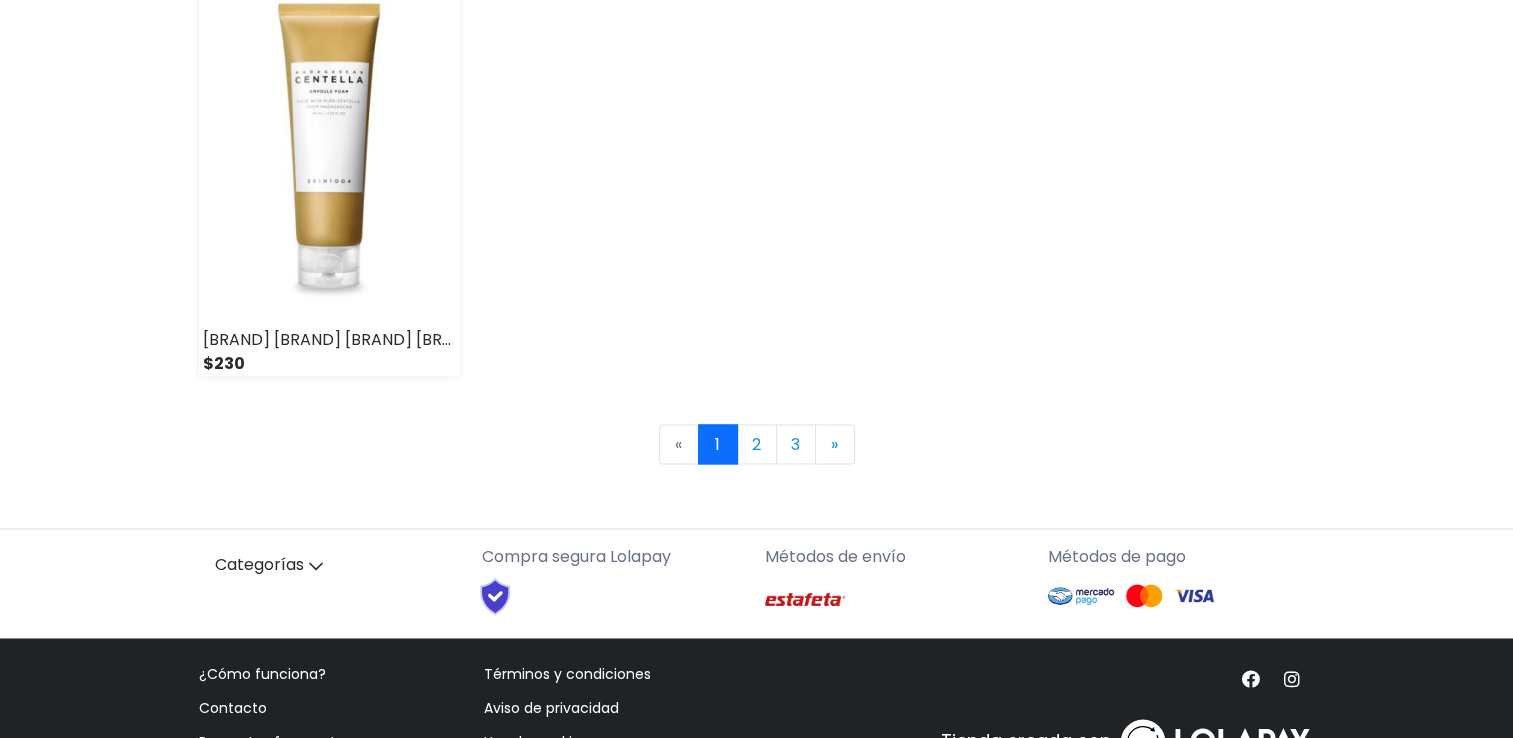 scroll, scrollTop: 2975, scrollLeft: 0, axis: vertical 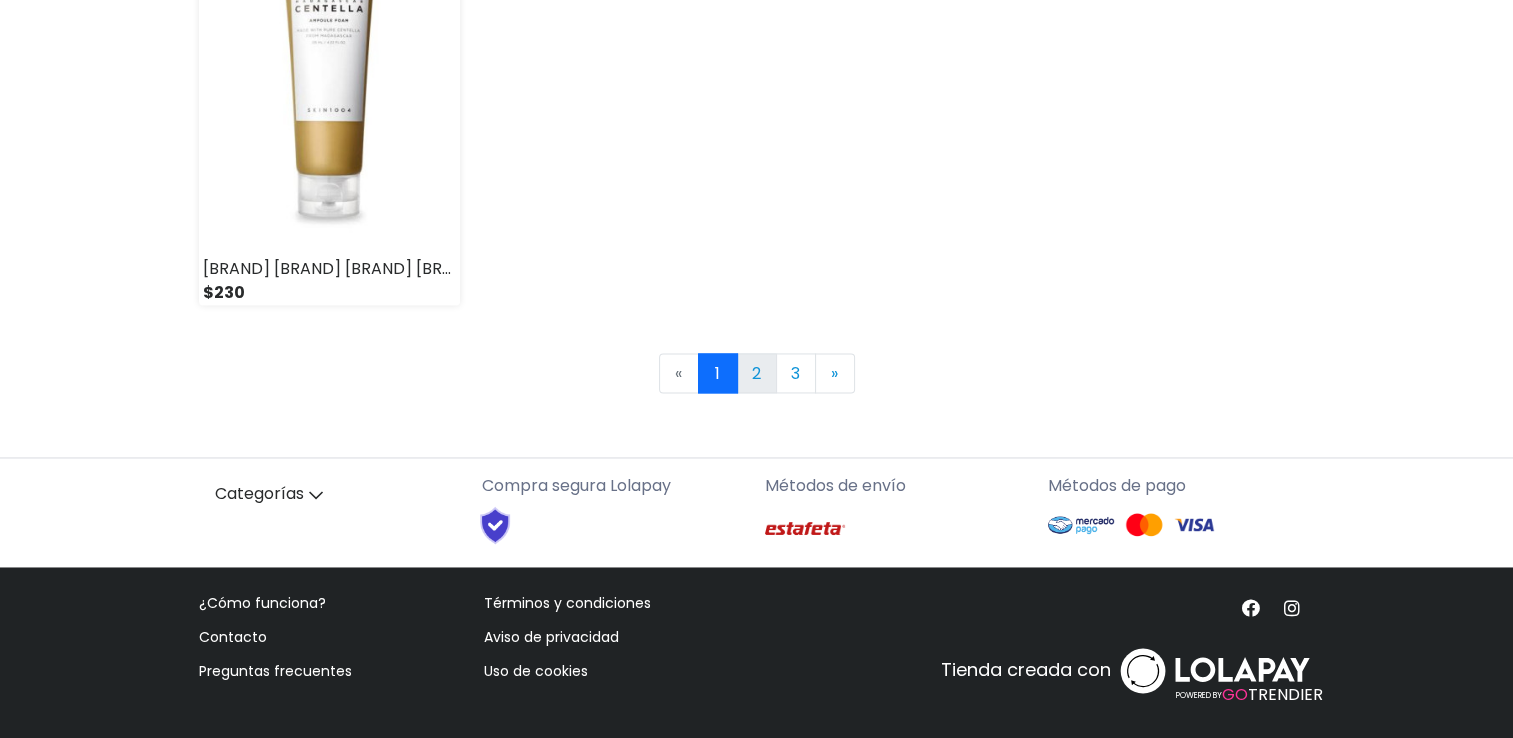 click on "2" at bounding box center [757, 373] 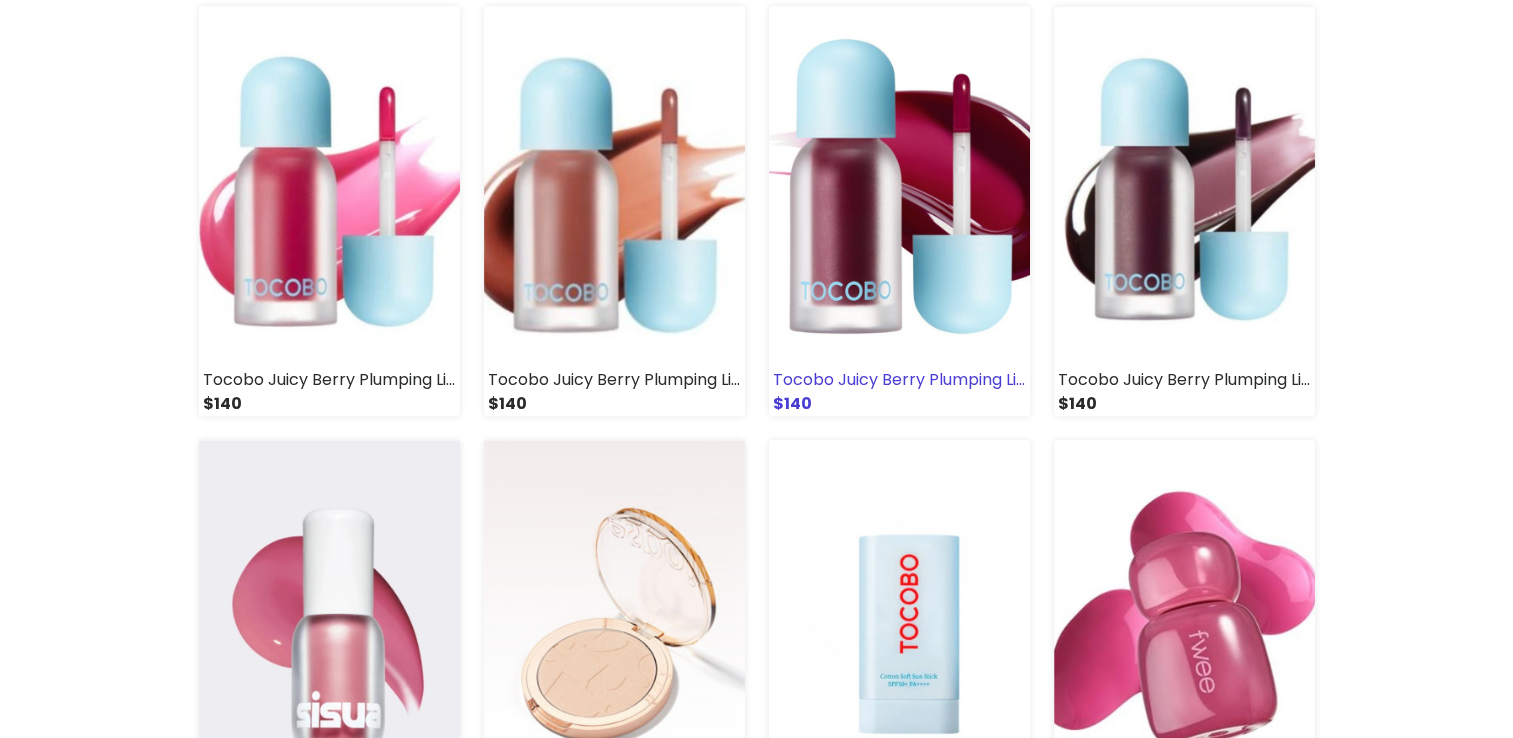 scroll, scrollTop: 2000, scrollLeft: 0, axis: vertical 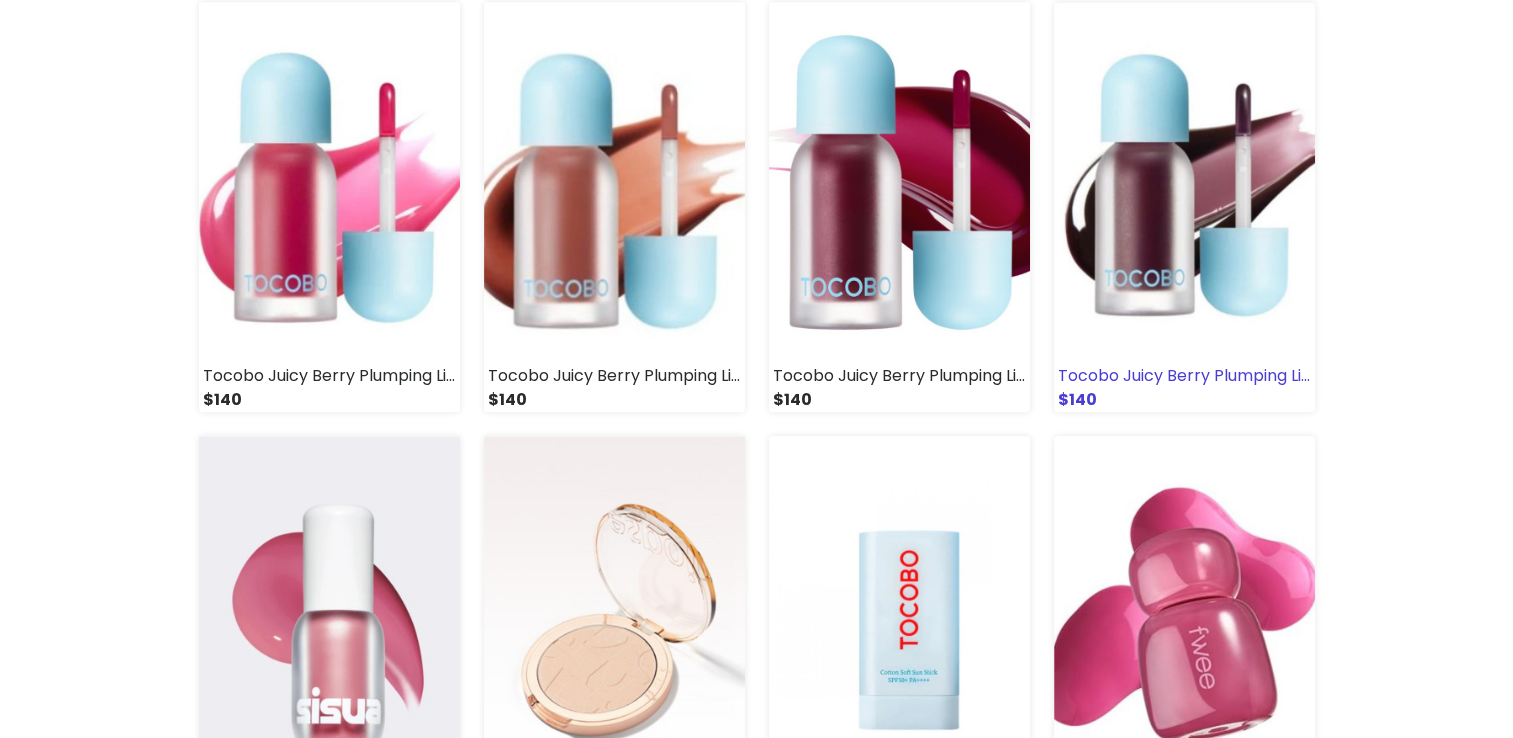 click on "[BRAND] Juicy Berry Plumping Lip Oil Tono 03 Black Cherry" at bounding box center (1184, 376) 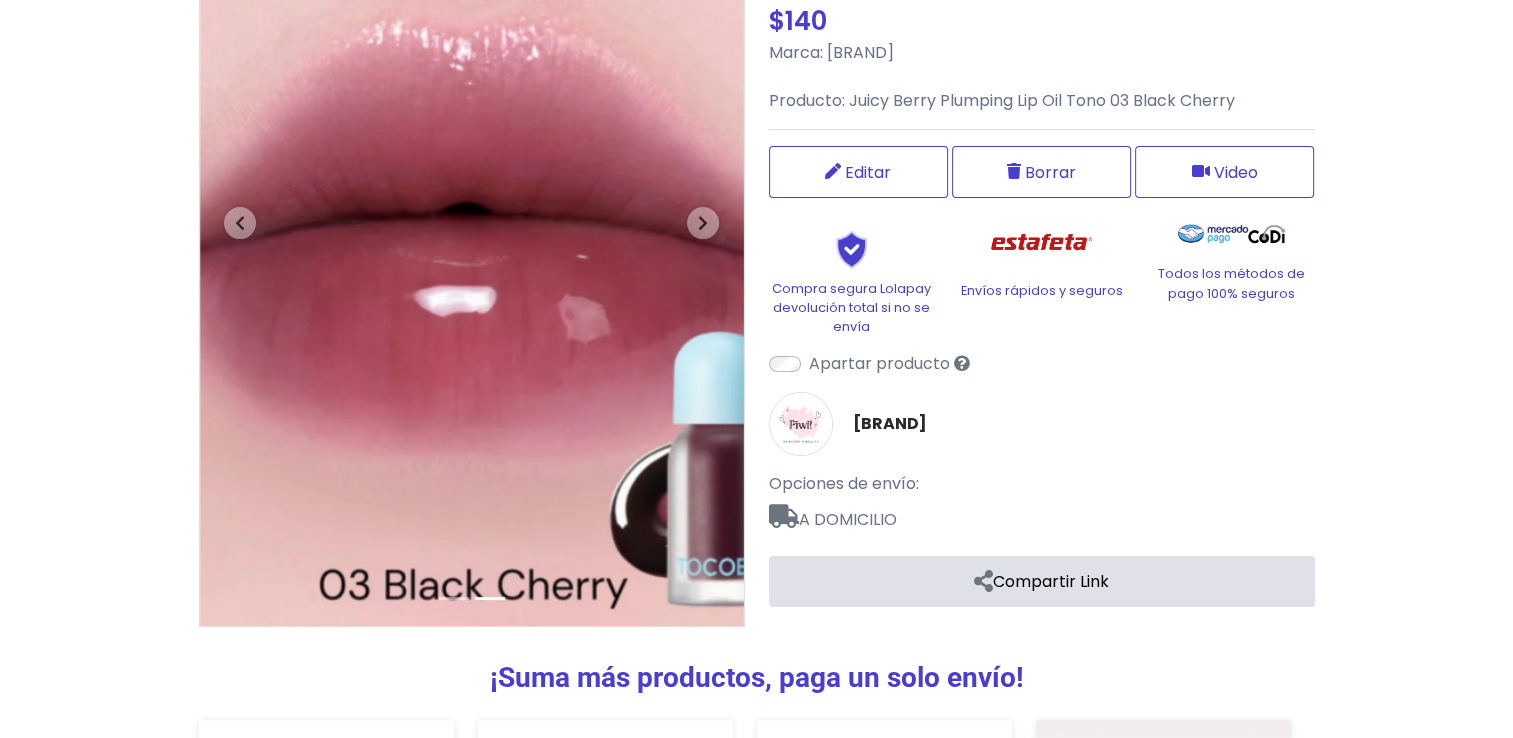 scroll, scrollTop: 500, scrollLeft: 0, axis: vertical 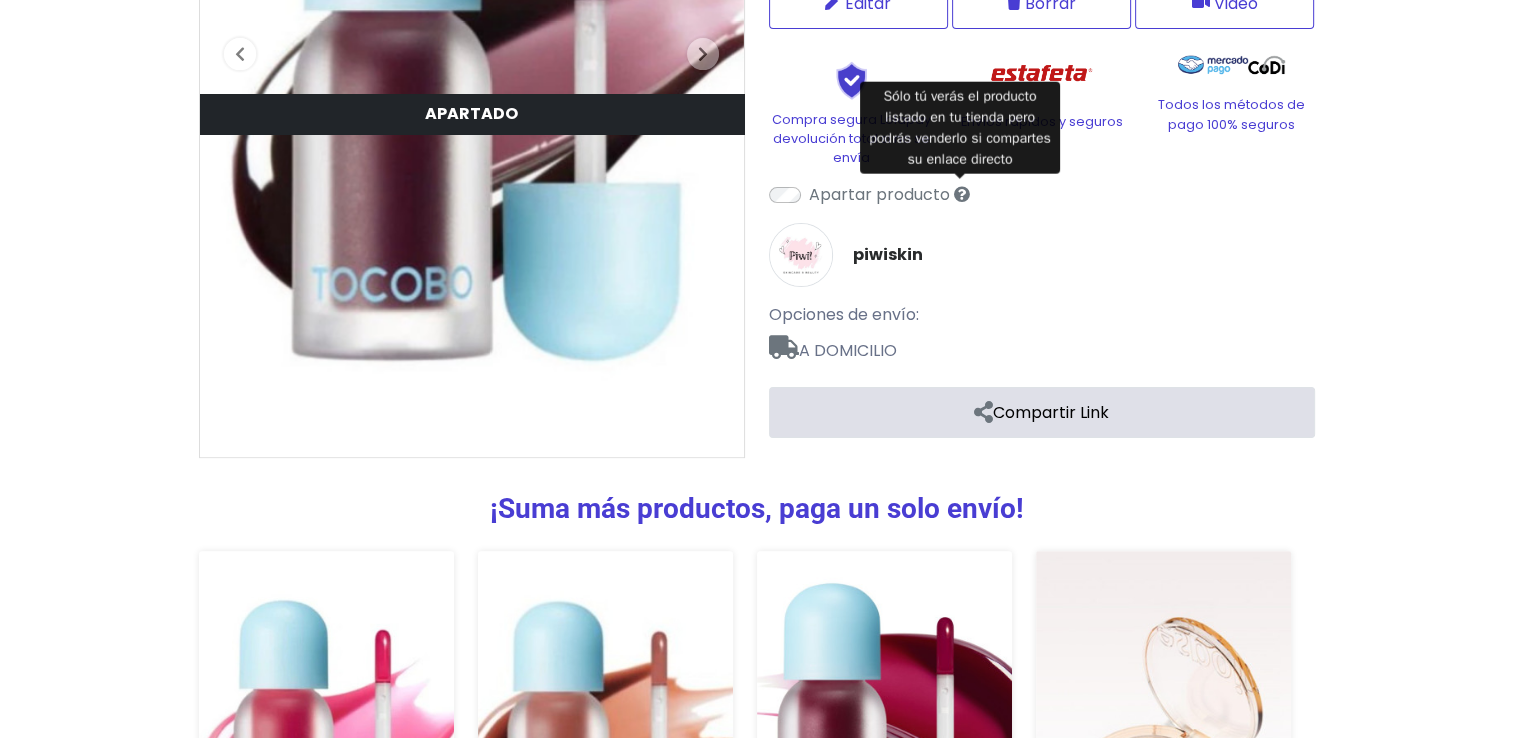 click at bounding box center (962, 194) 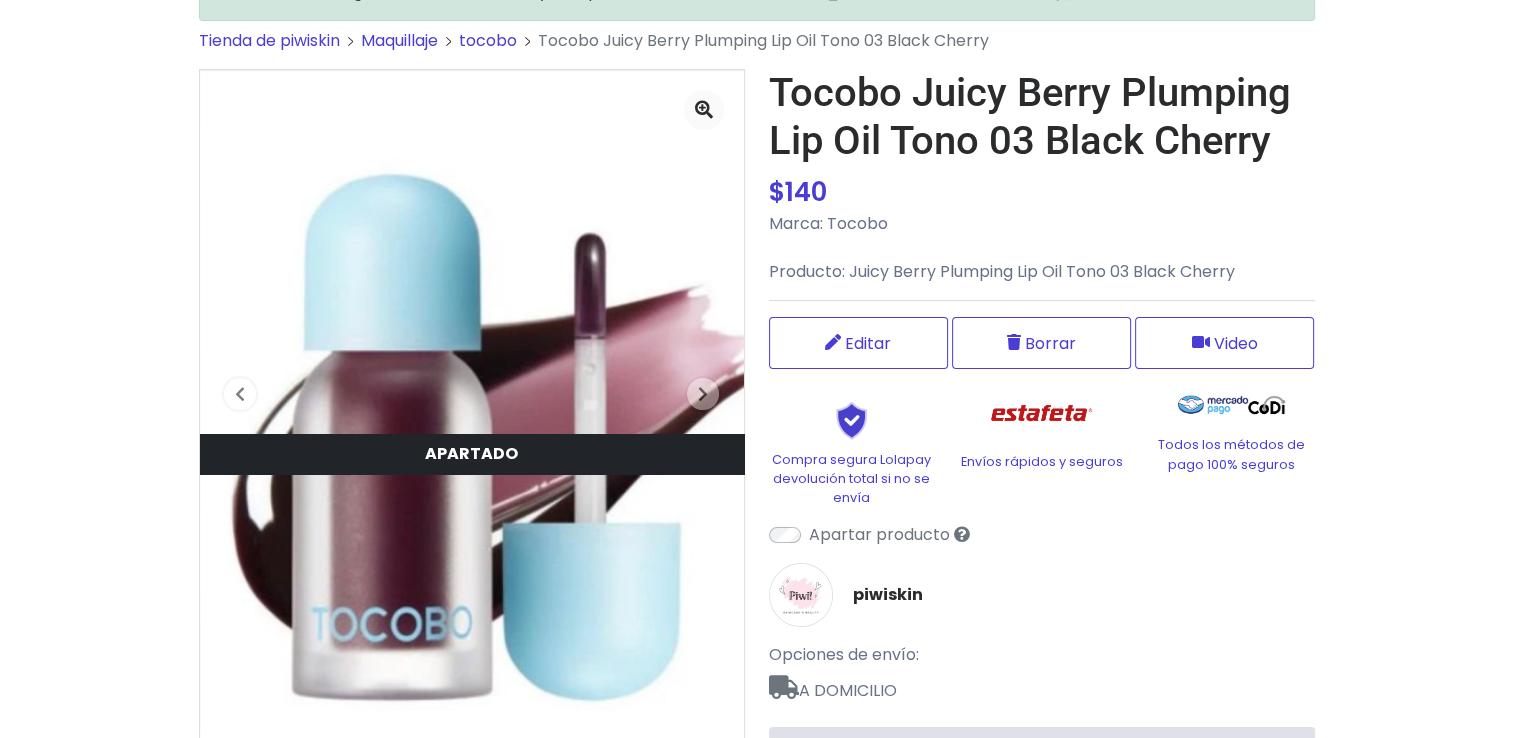 scroll, scrollTop: 0, scrollLeft: 0, axis: both 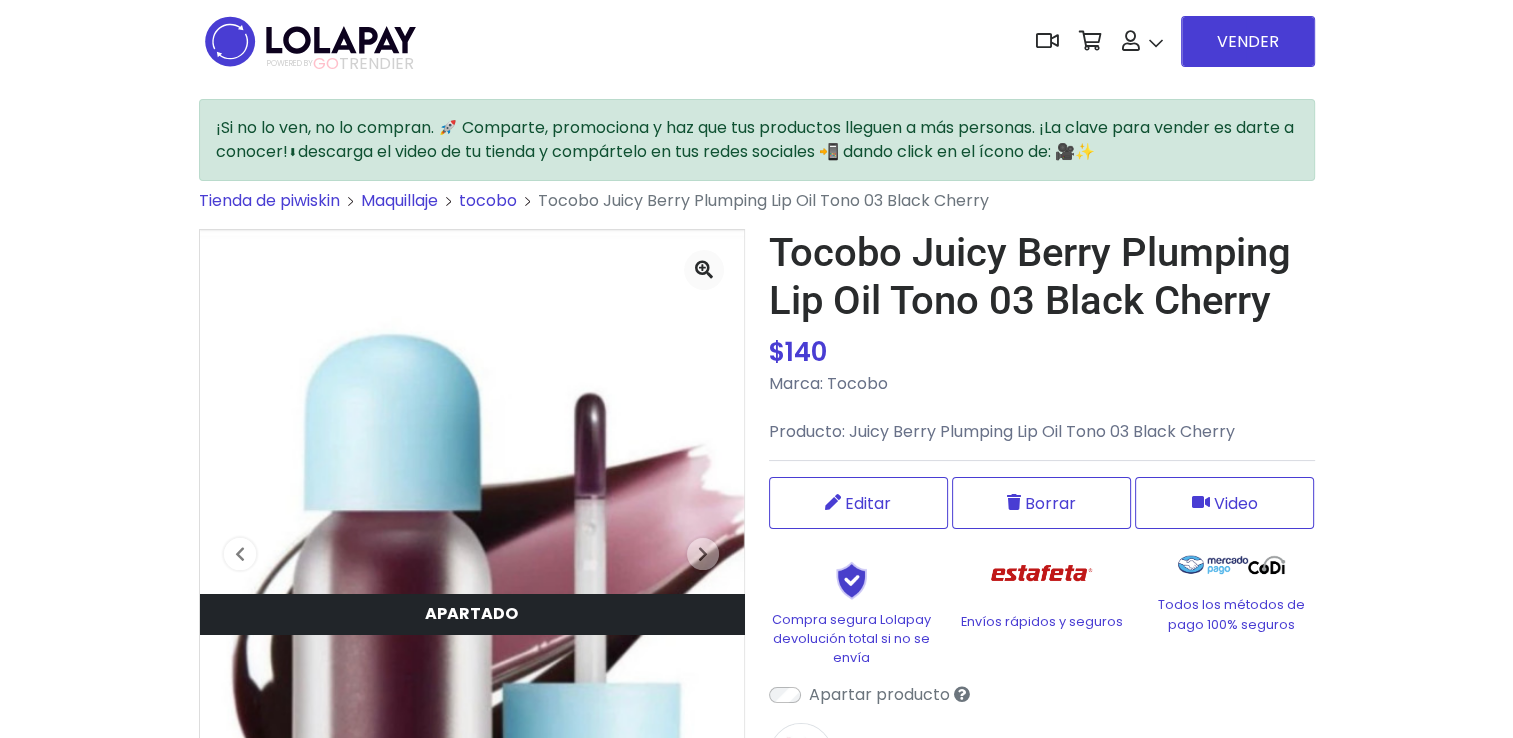click on "tocobo" at bounding box center [488, 200] 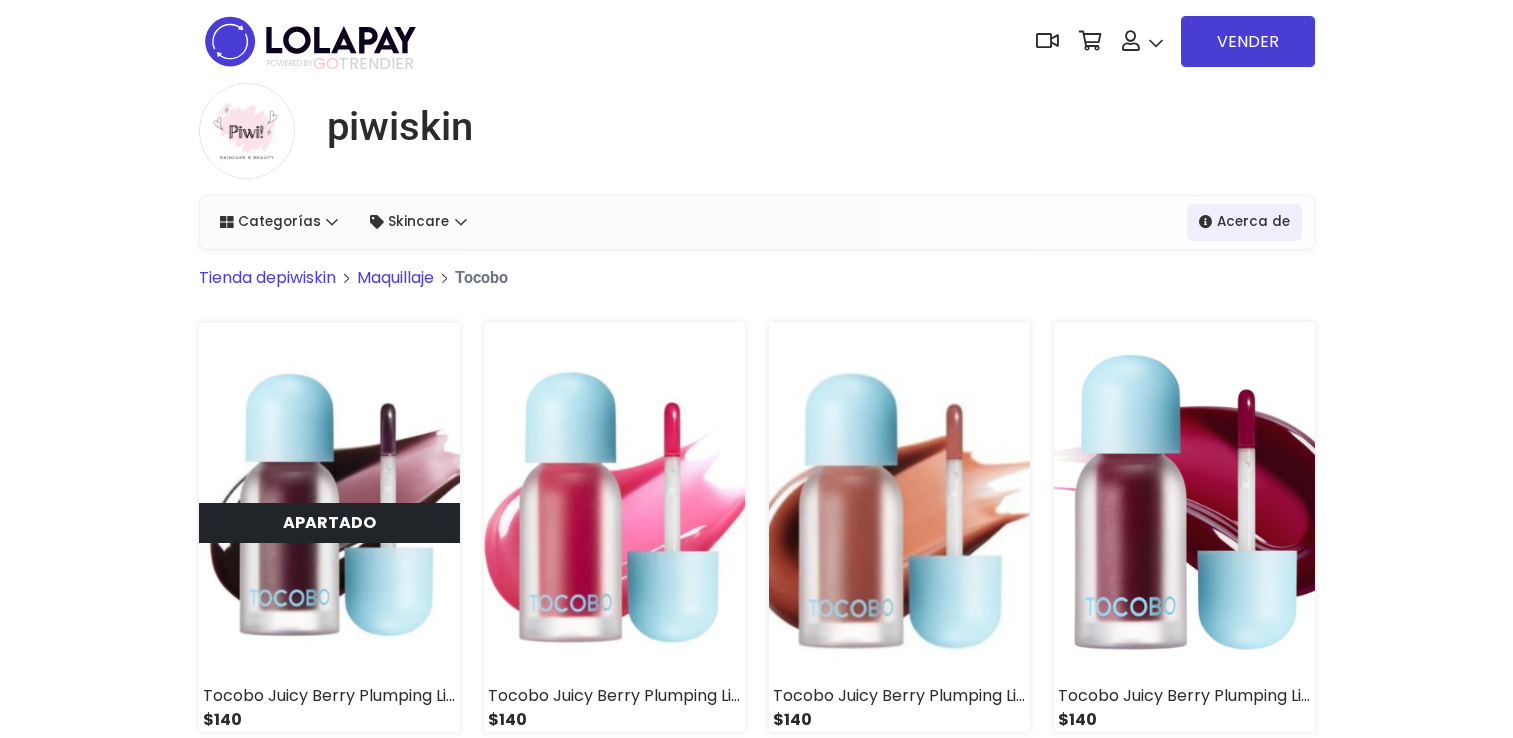 scroll, scrollTop: 0, scrollLeft: 0, axis: both 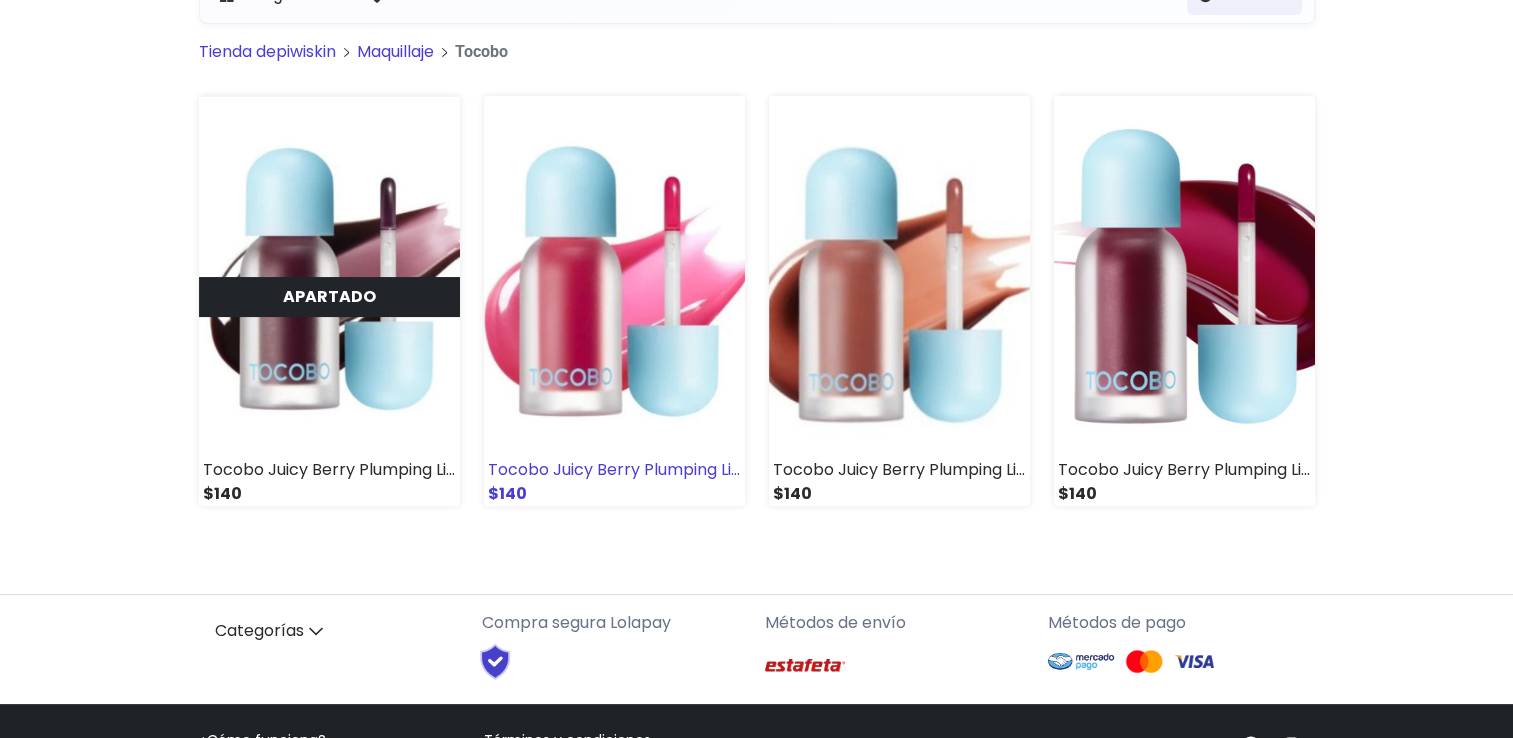 click at bounding box center (614, 277) 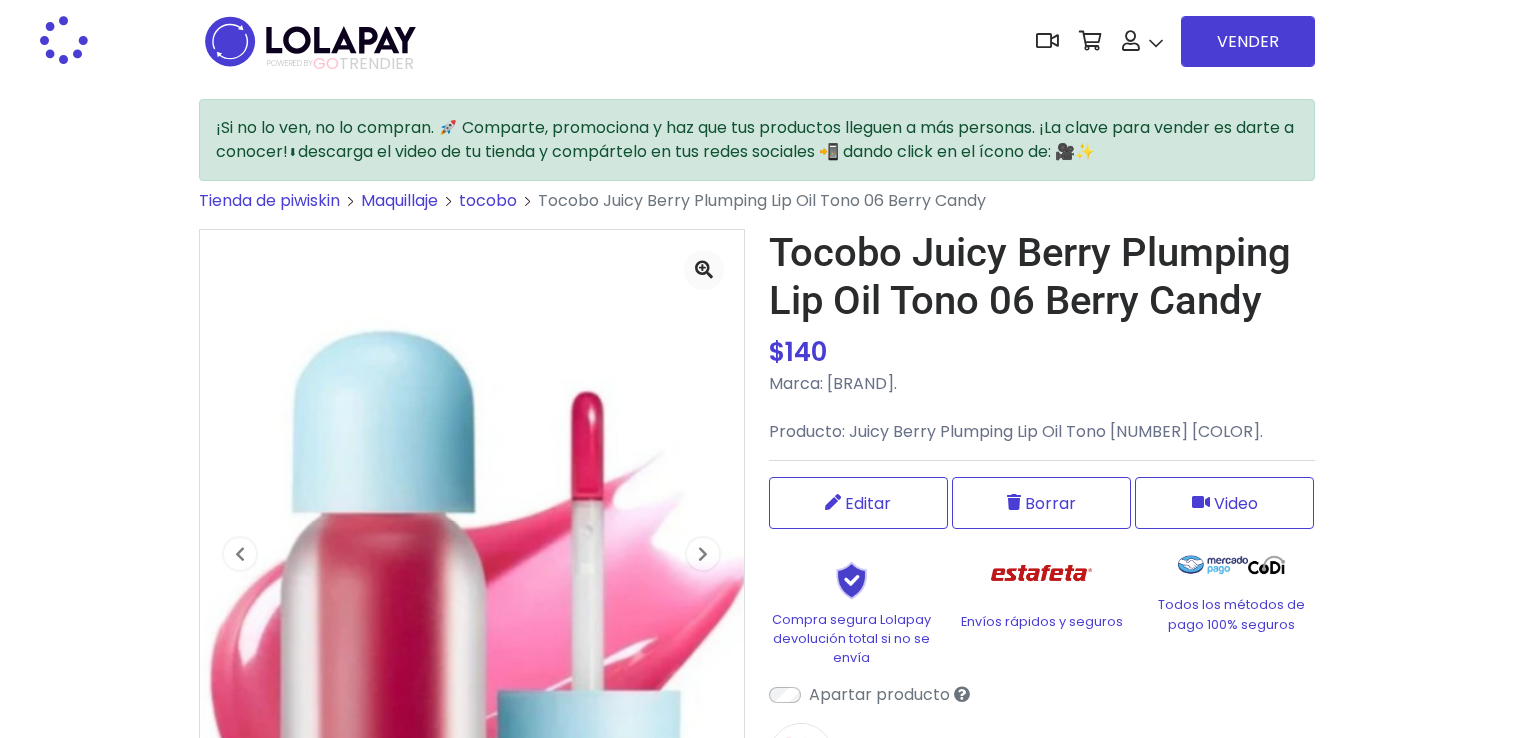 scroll, scrollTop: 0, scrollLeft: 0, axis: both 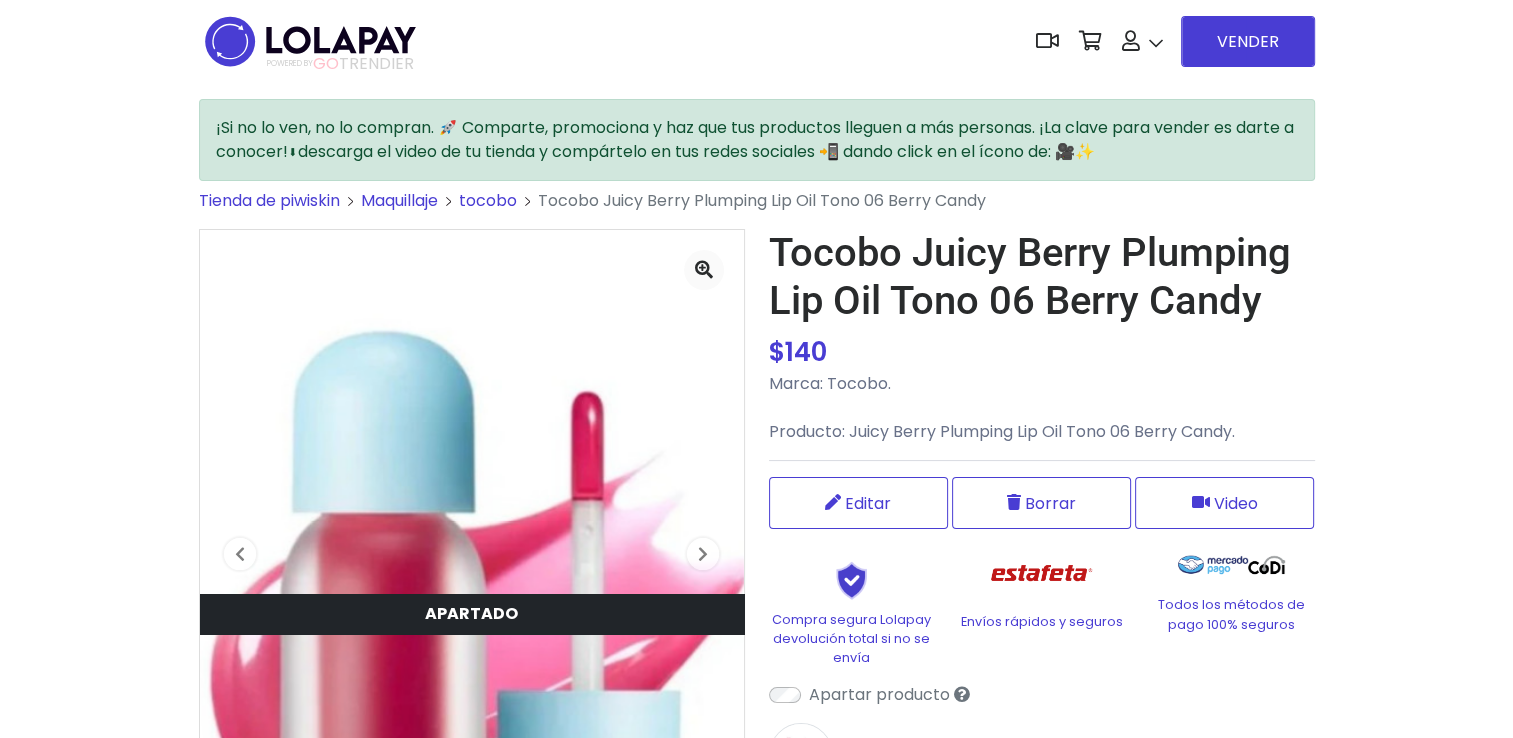 click on "tocobo" at bounding box center (488, 200) 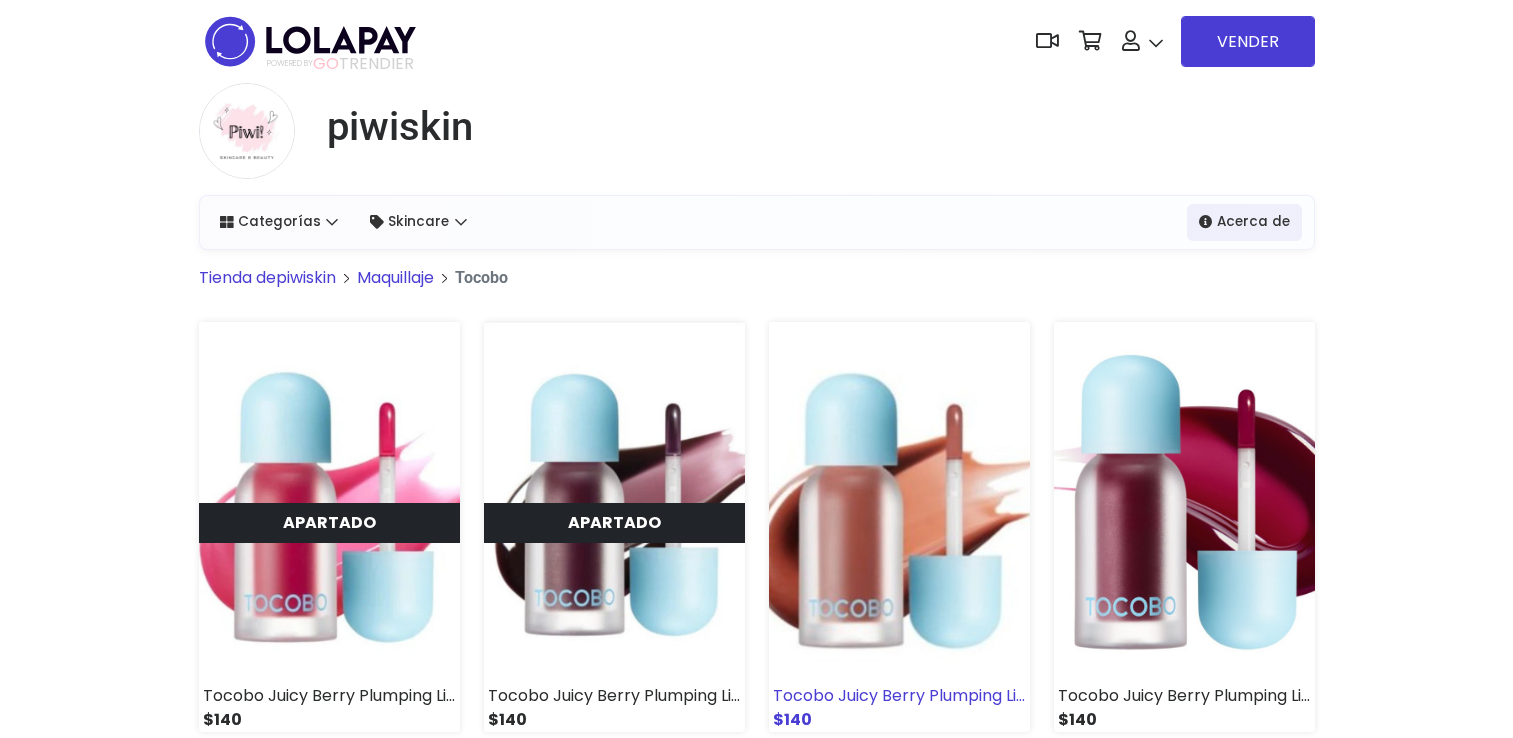 scroll, scrollTop: 0, scrollLeft: 0, axis: both 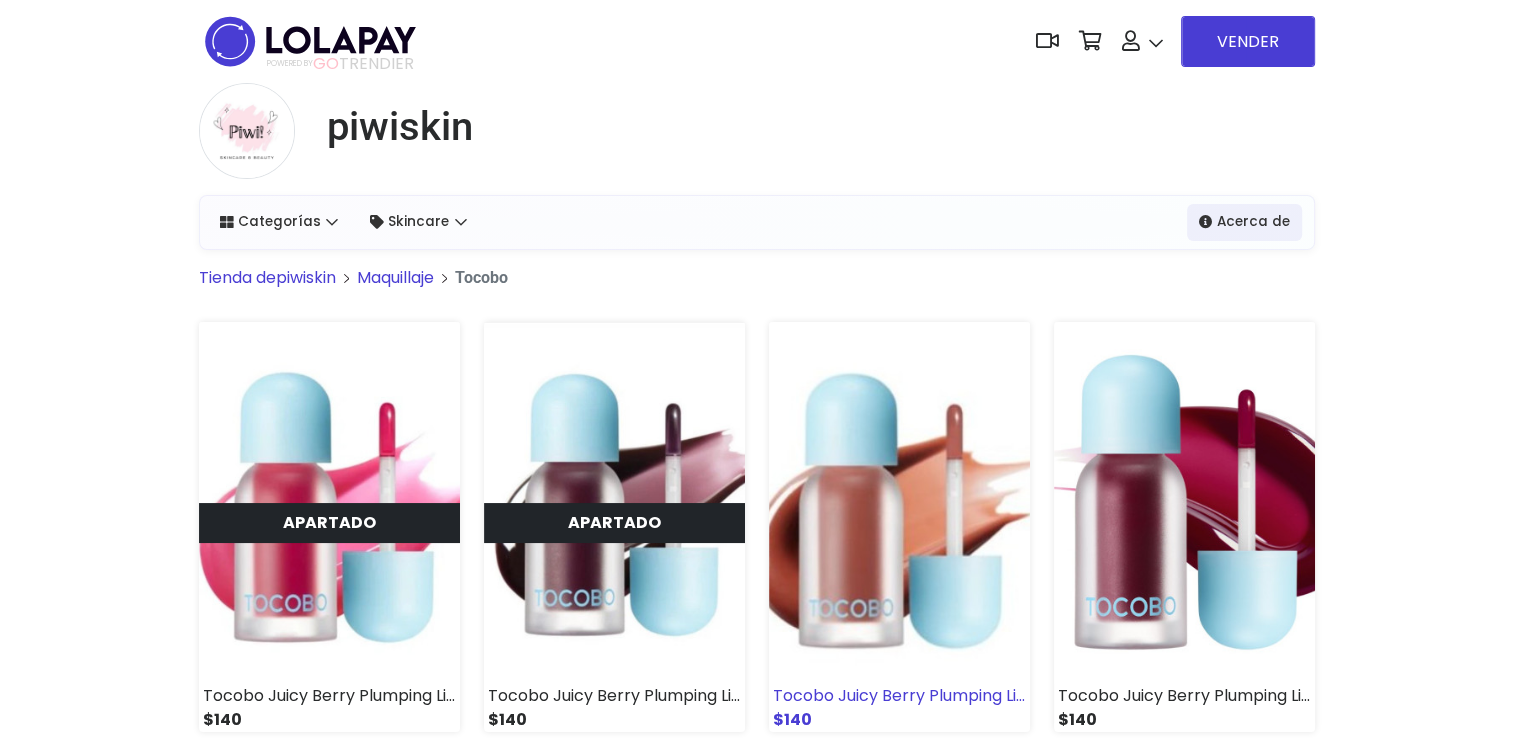 click at bounding box center [899, 503] 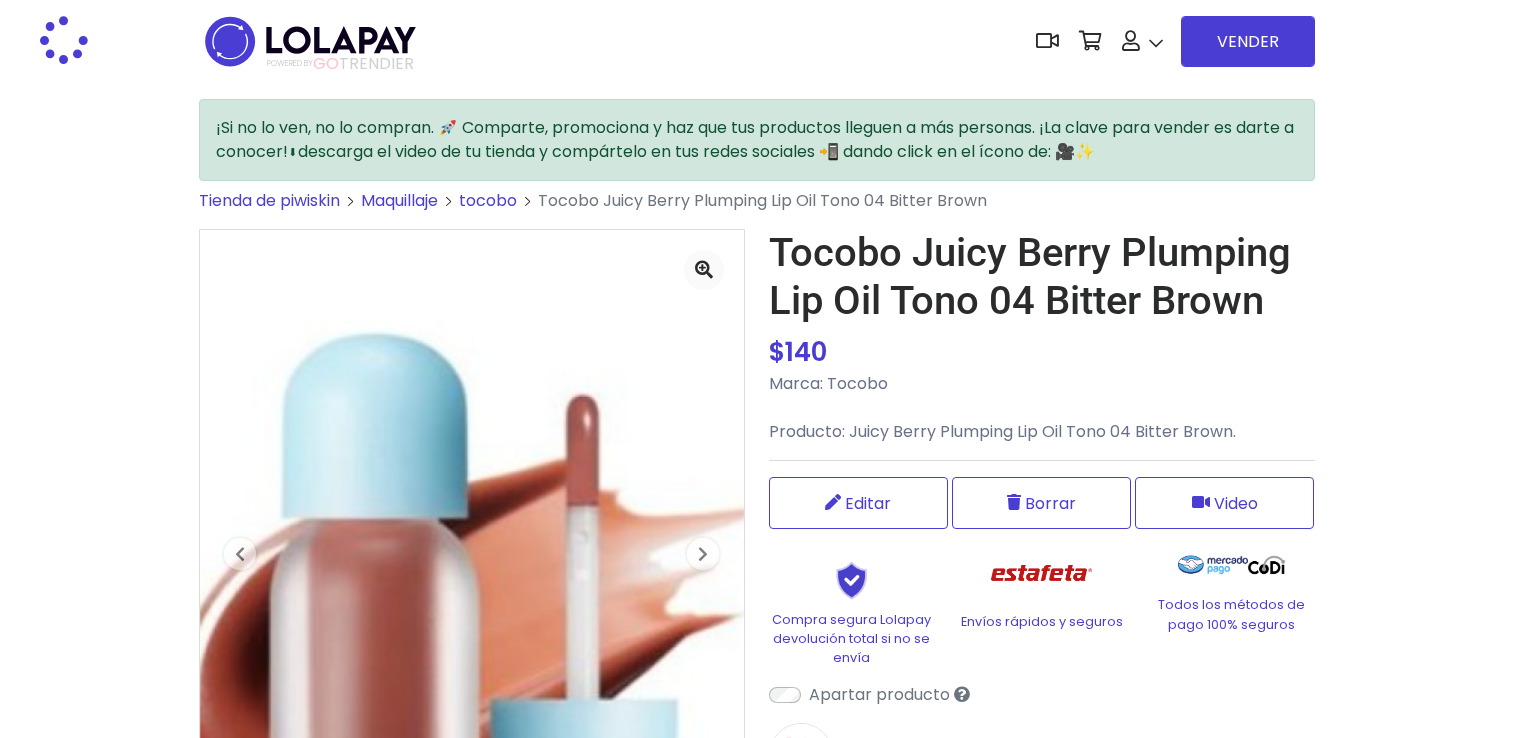 scroll, scrollTop: 0, scrollLeft: 0, axis: both 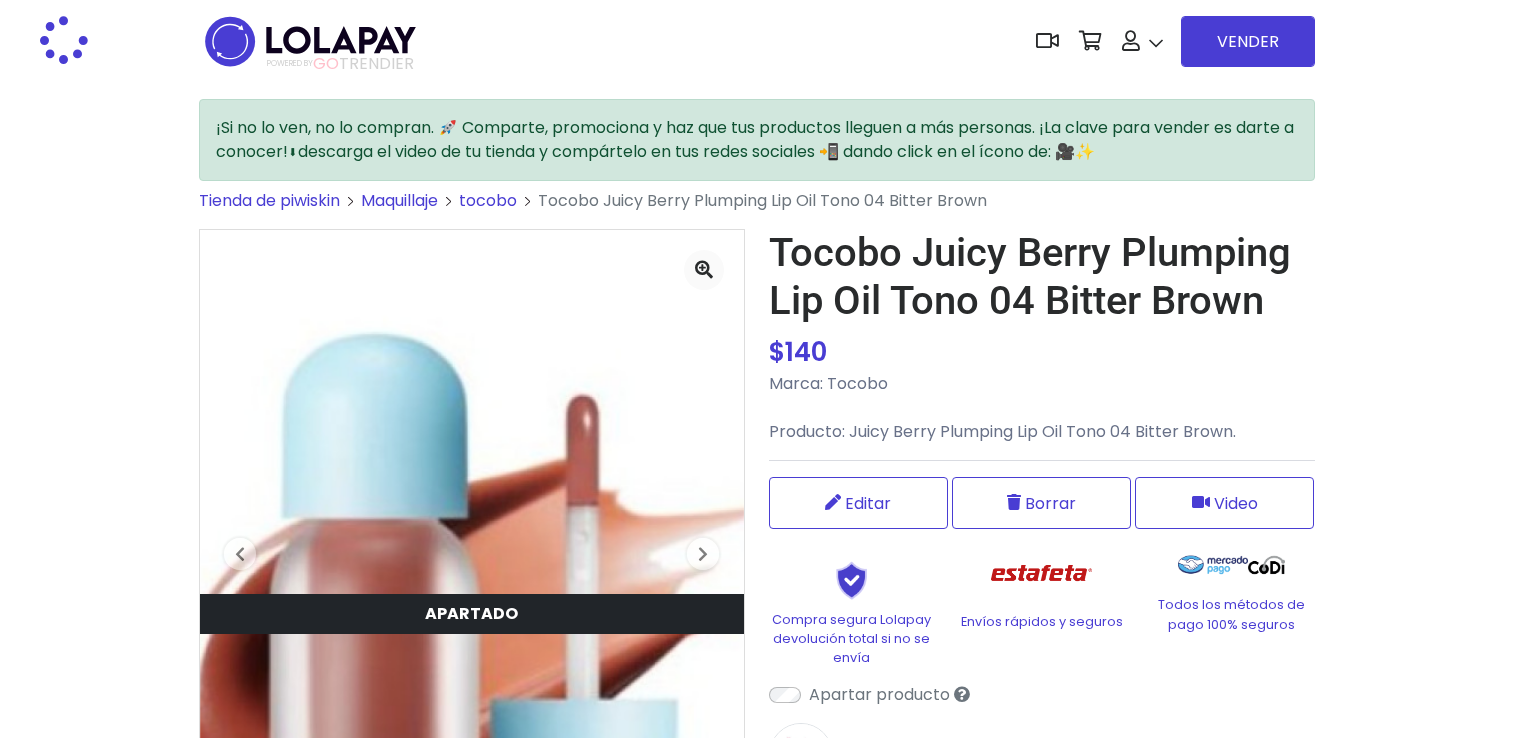 click on "tocobo" at bounding box center [488, 200] 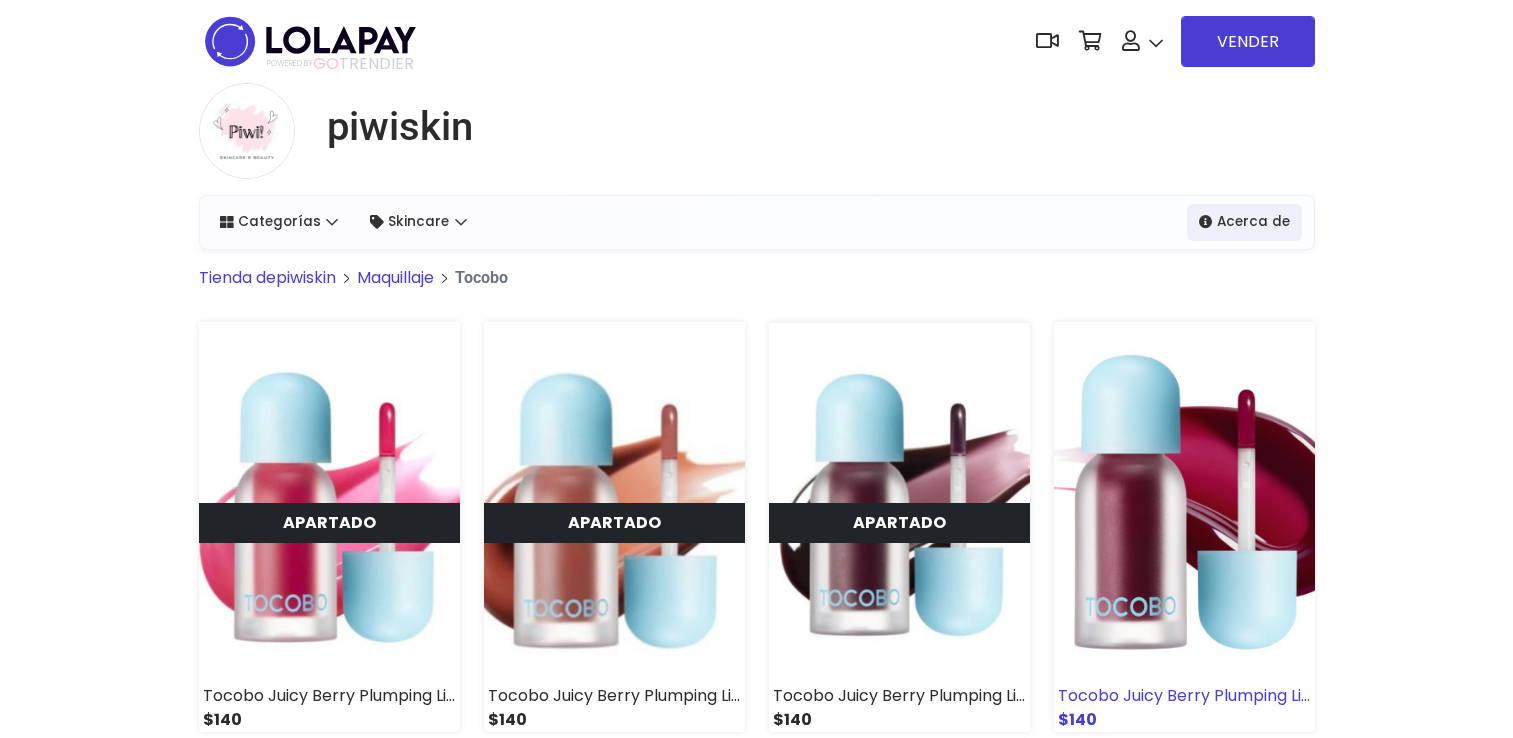 scroll, scrollTop: 0, scrollLeft: 0, axis: both 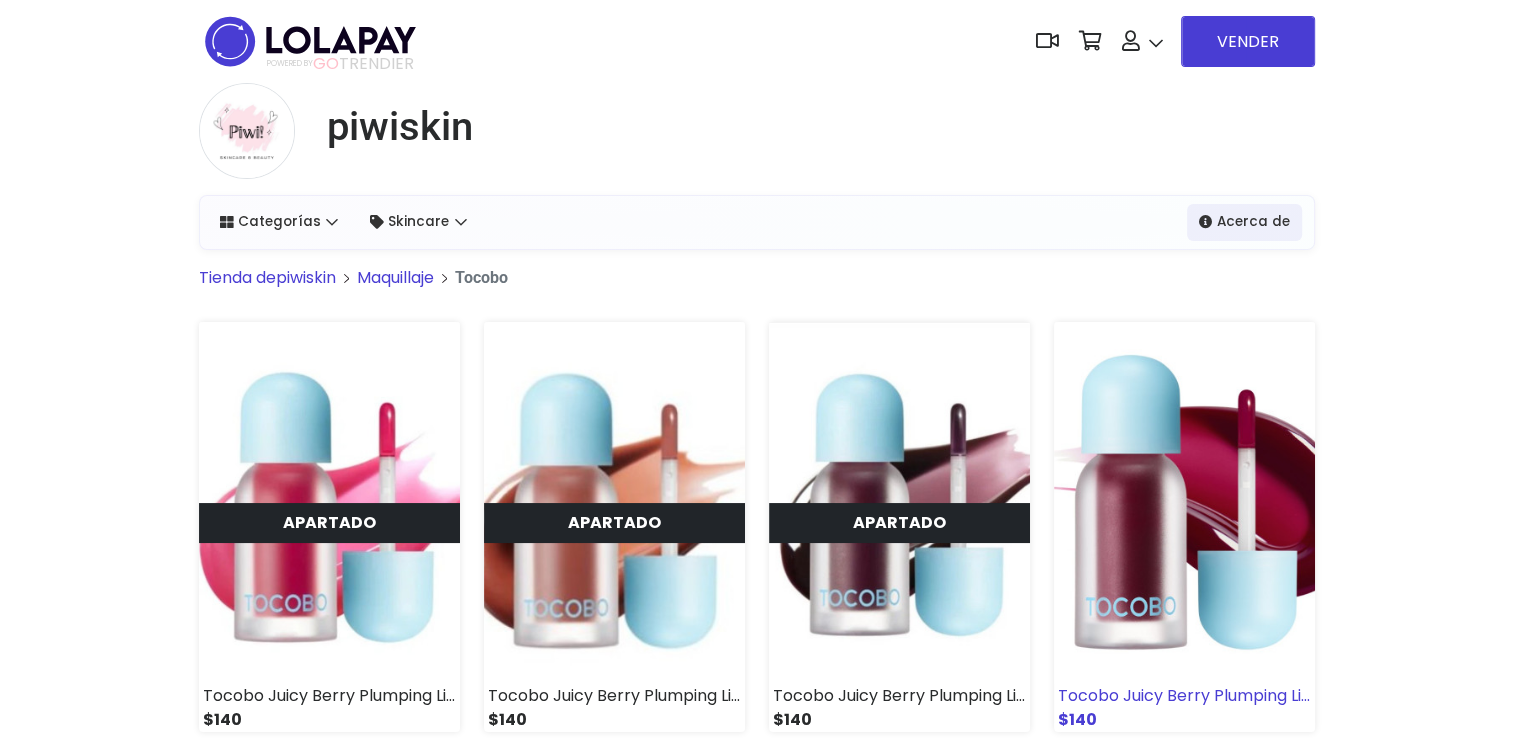 click at bounding box center [1184, 503] 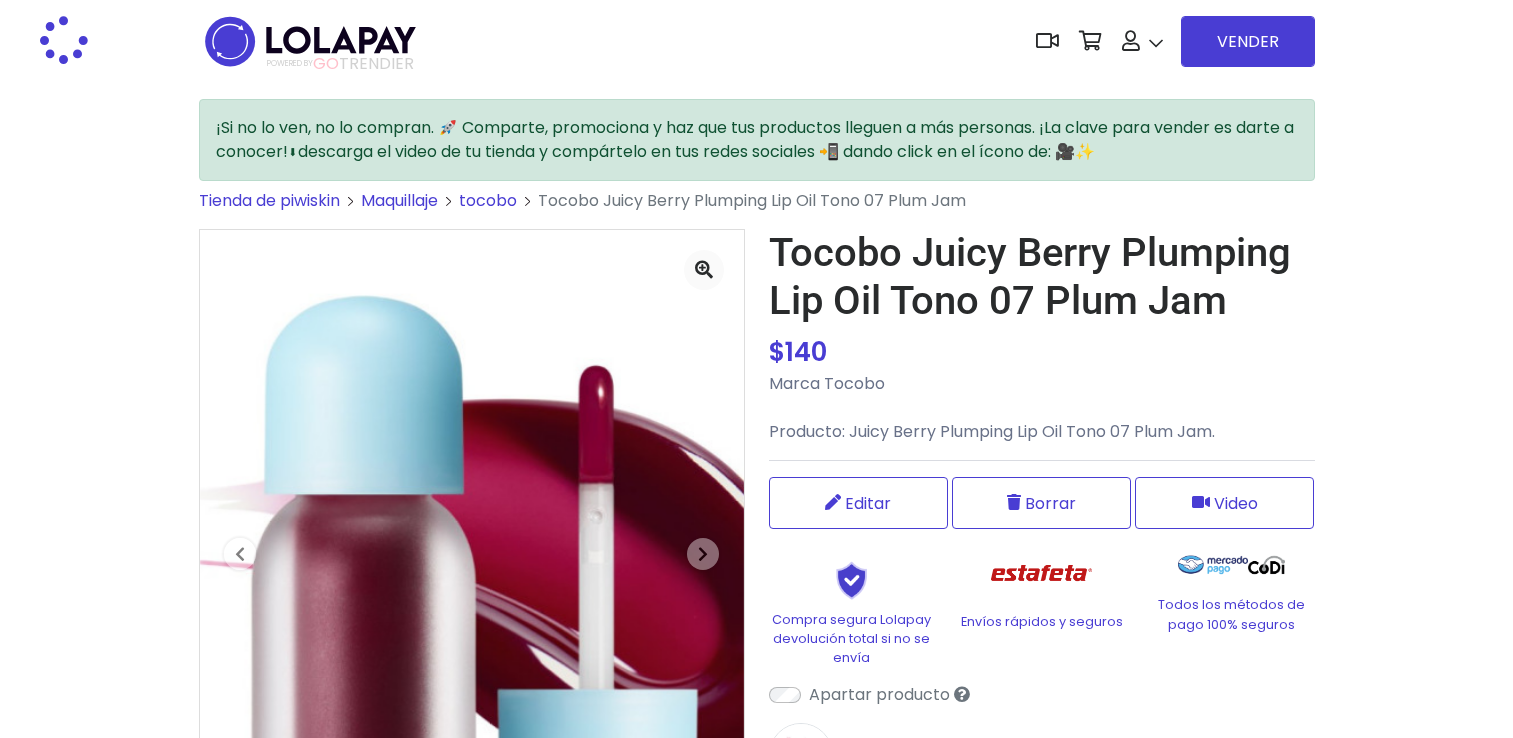 scroll, scrollTop: 0, scrollLeft: 0, axis: both 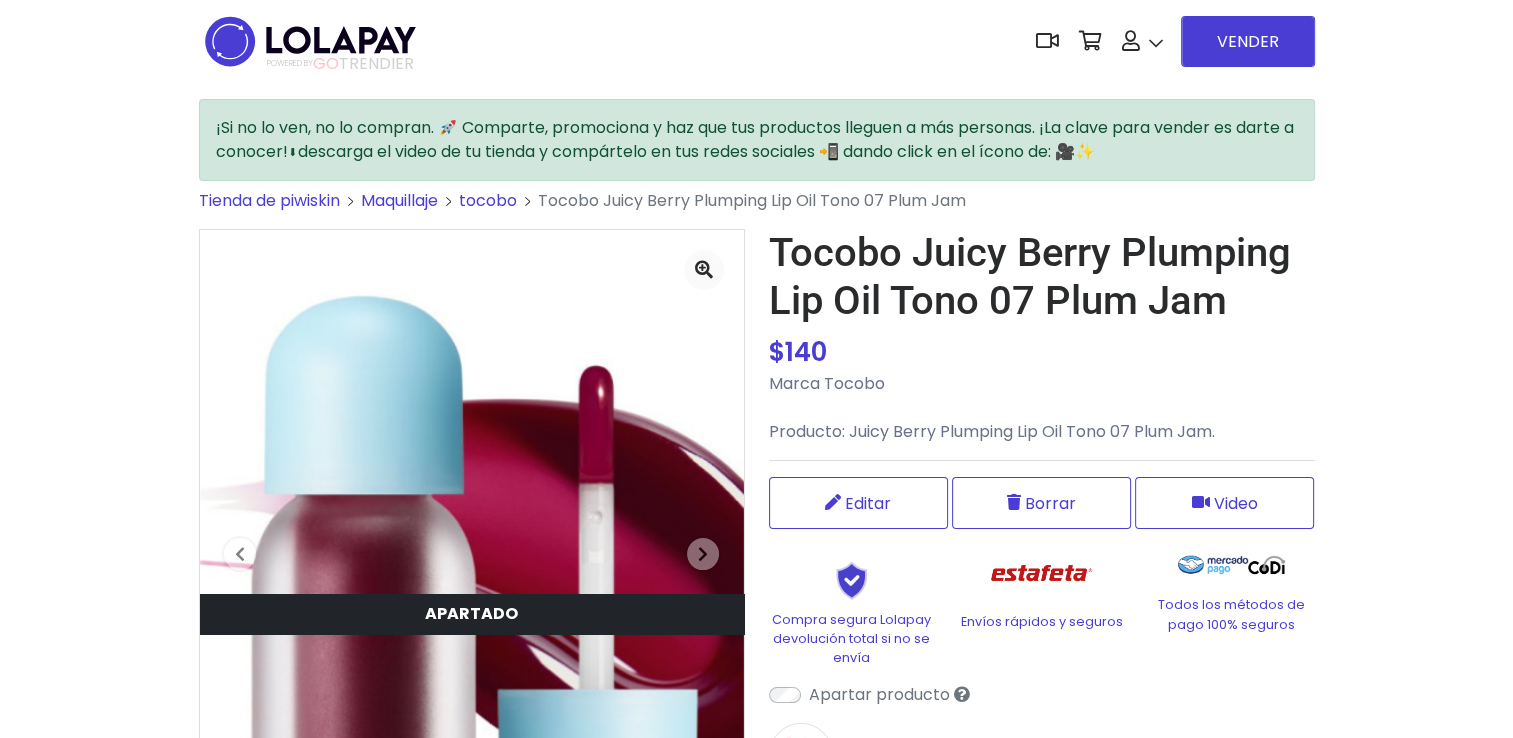 click on "tocobo" at bounding box center (488, 200) 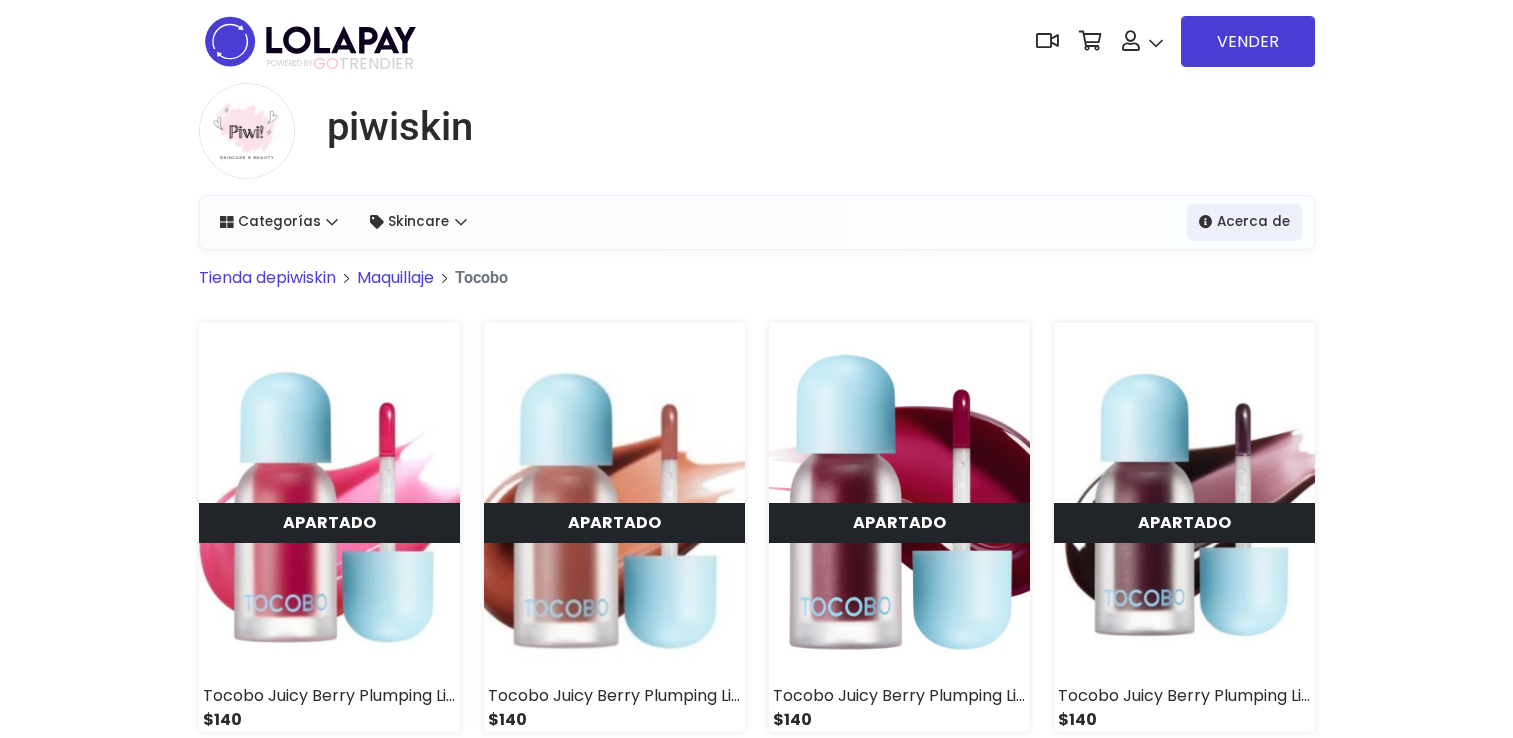 scroll, scrollTop: 0, scrollLeft: 0, axis: both 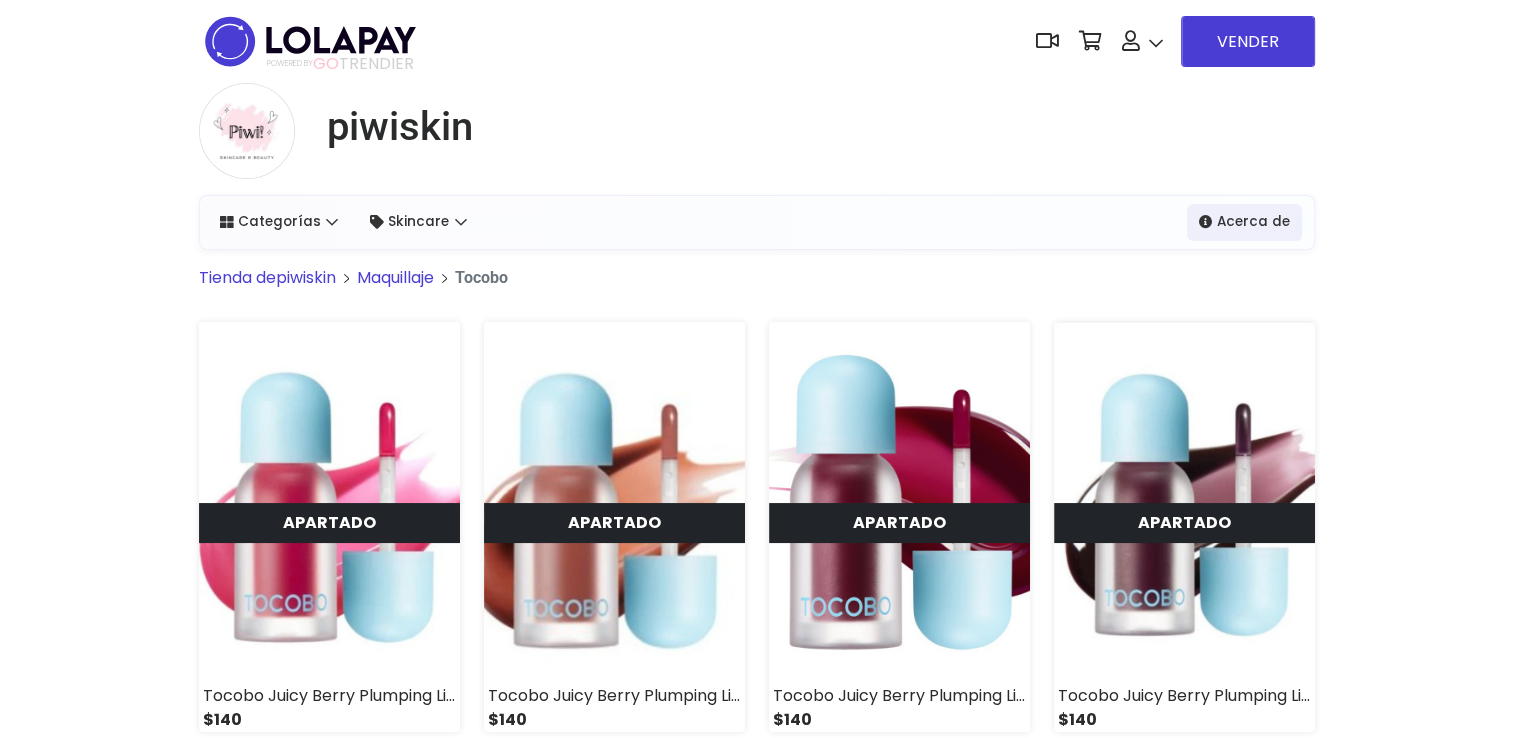 click on "Maquillaje" at bounding box center [395, 277] 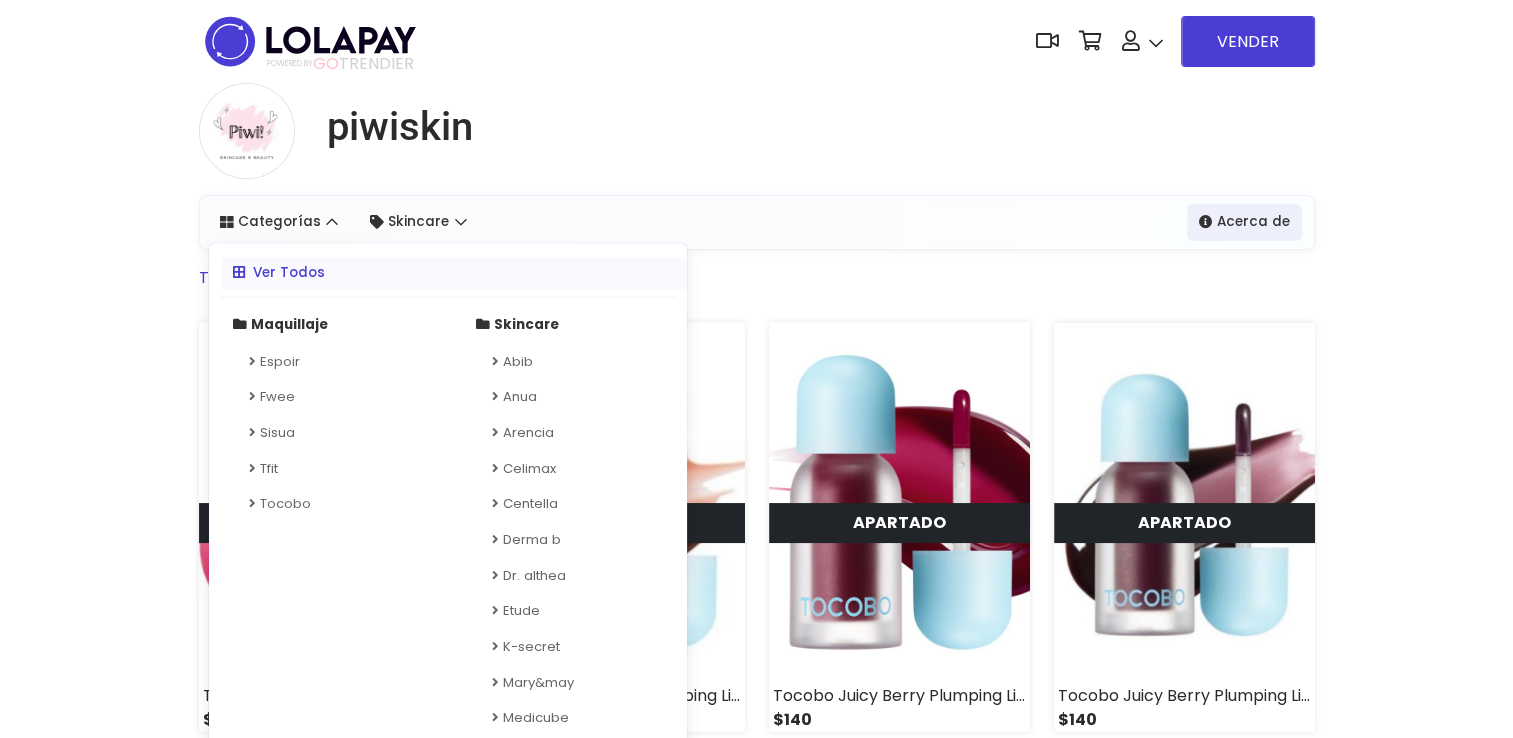 scroll, scrollTop: 363, scrollLeft: 0, axis: vertical 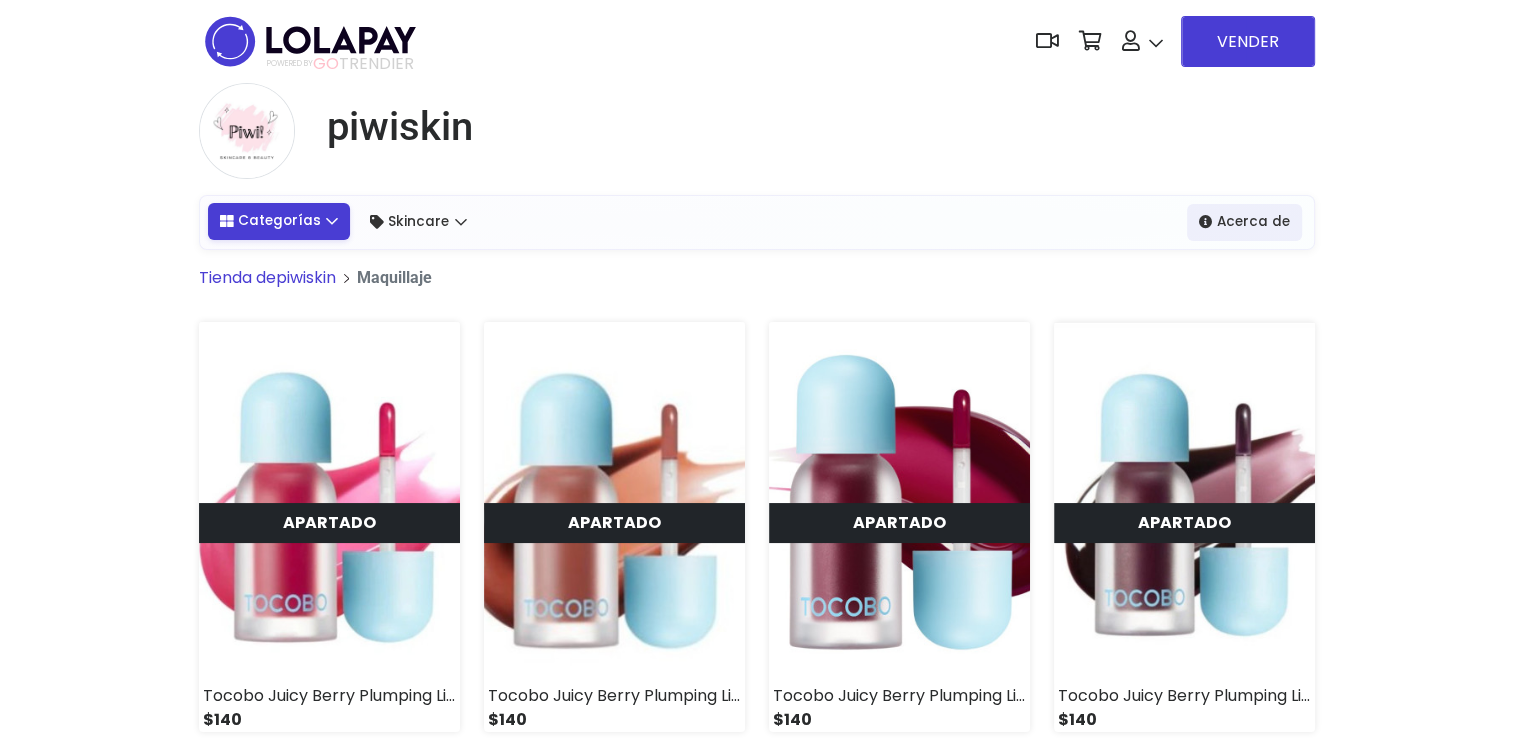 click on "Categorías" at bounding box center (279, 221) 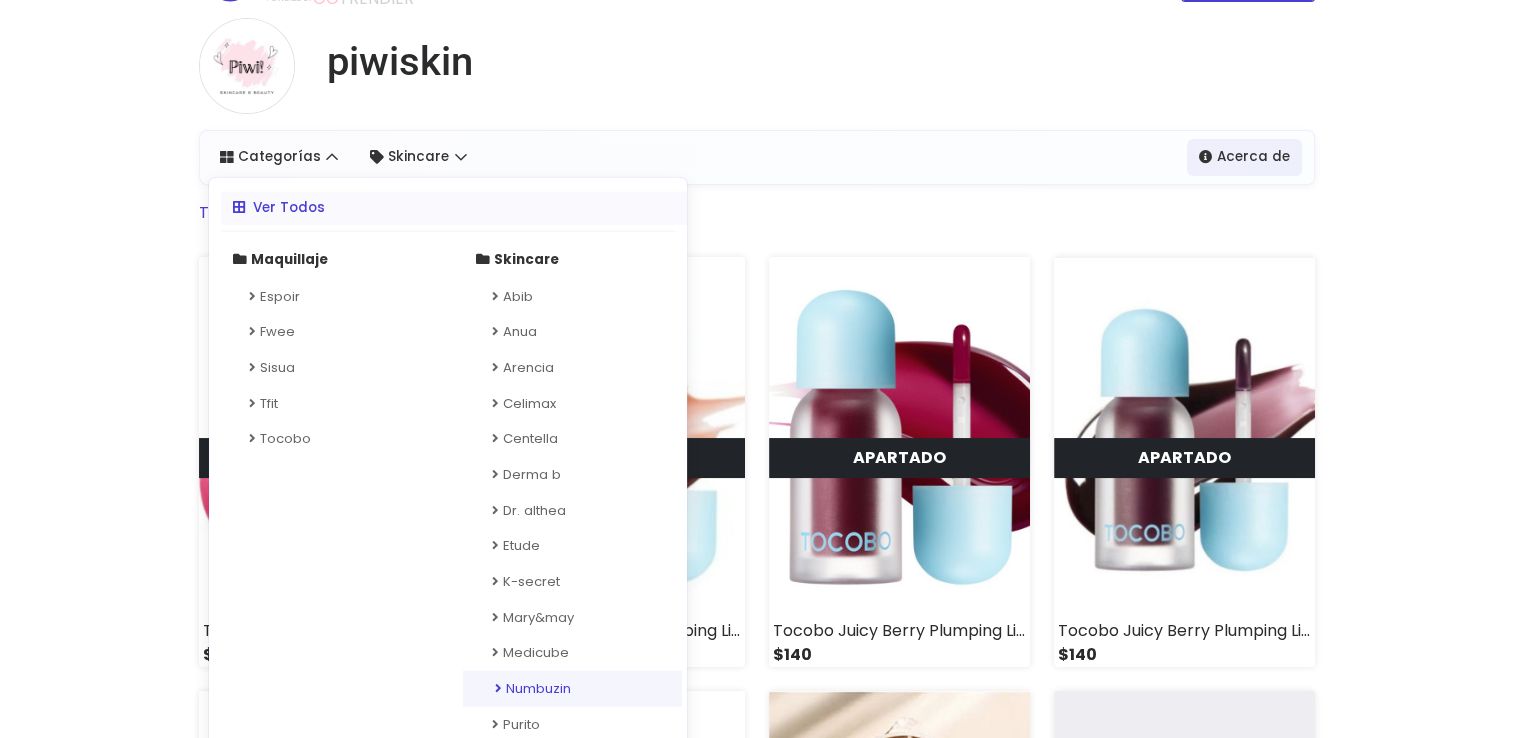 scroll, scrollTop: 100, scrollLeft: 0, axis: vertical 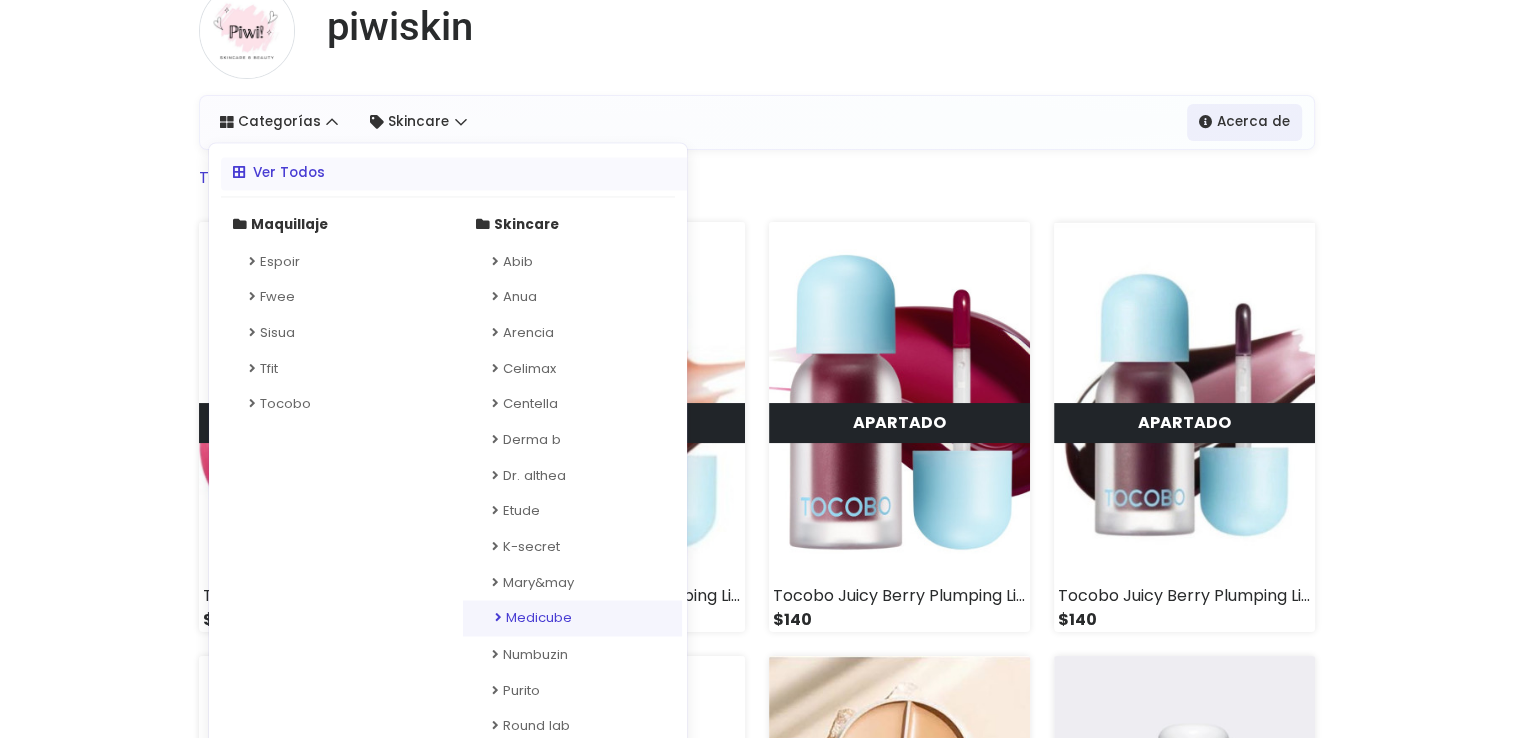 click on "Medicube" at bounding box center (572, 619) 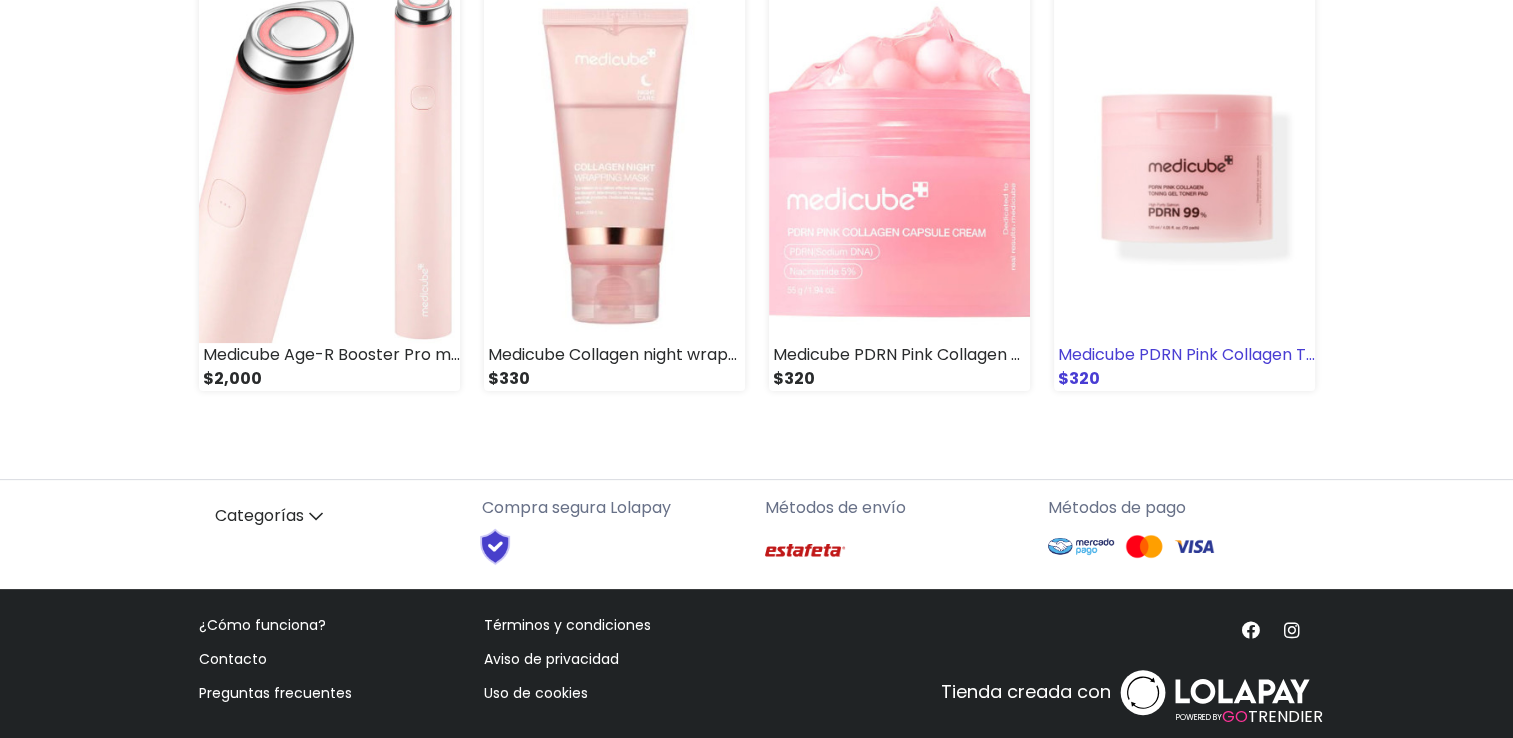 scroll, scrollTop: 363, scrollLeft: 0, axis: vertical 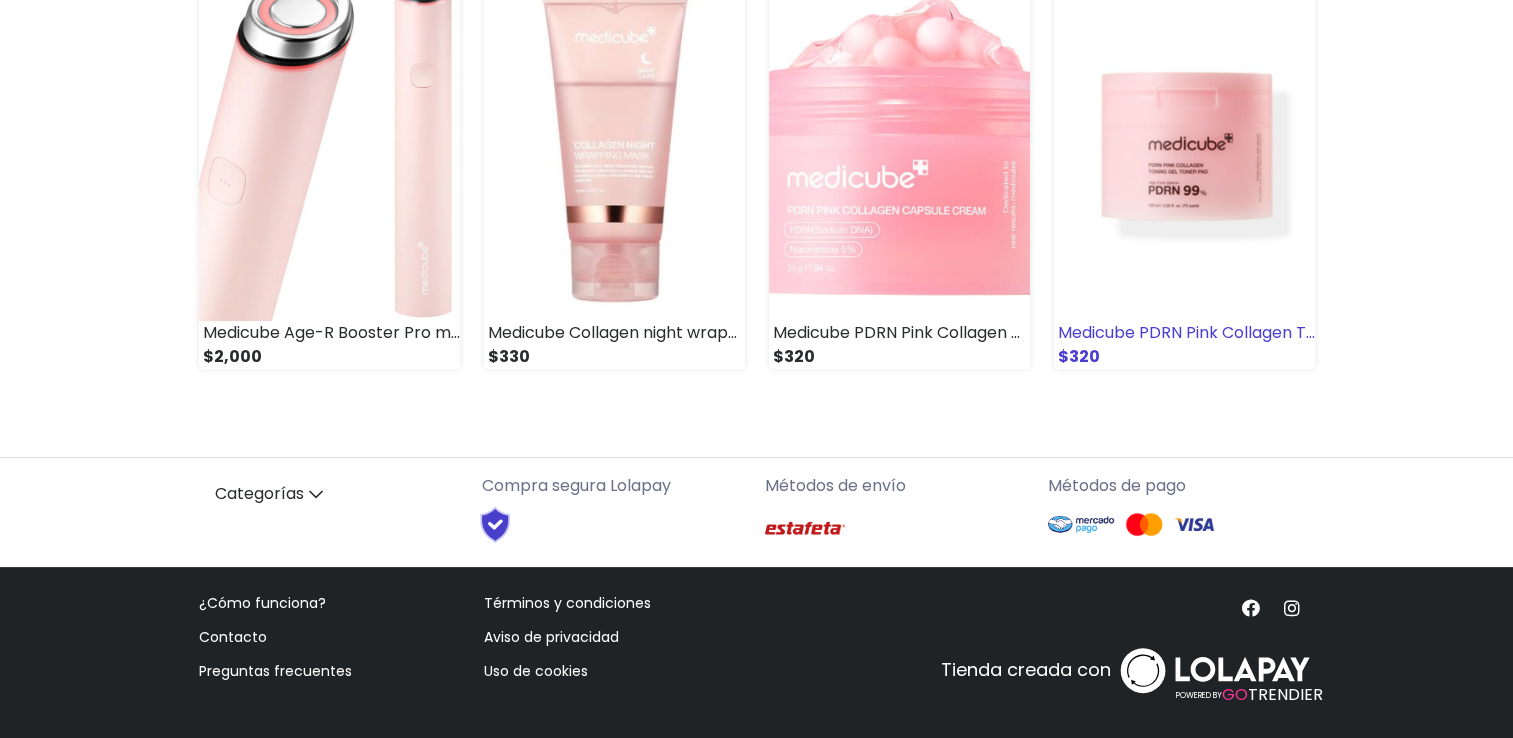 click at bounding box center [1184, 140] 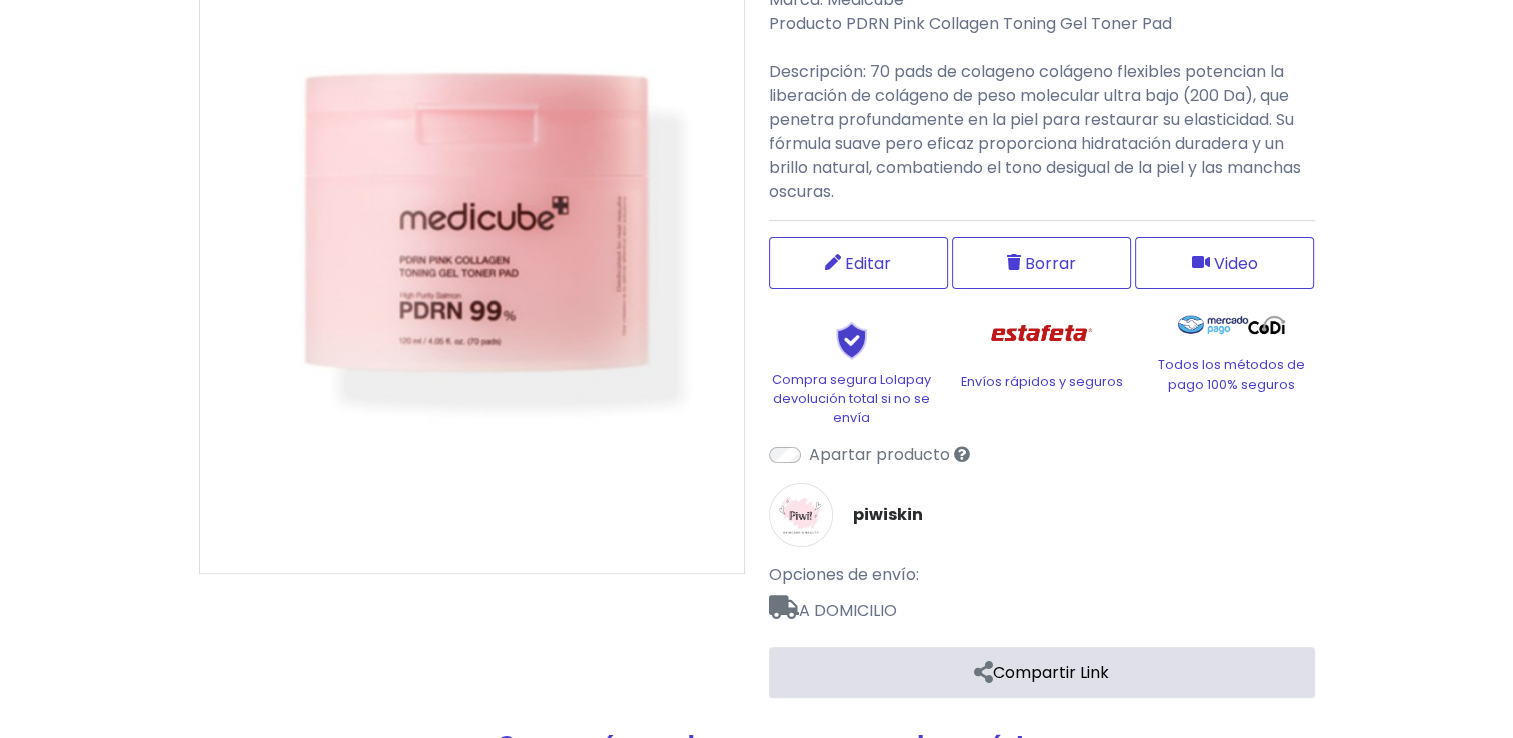 scroll, scrollTop: 400, scrollLeft: 0, axis: vertical 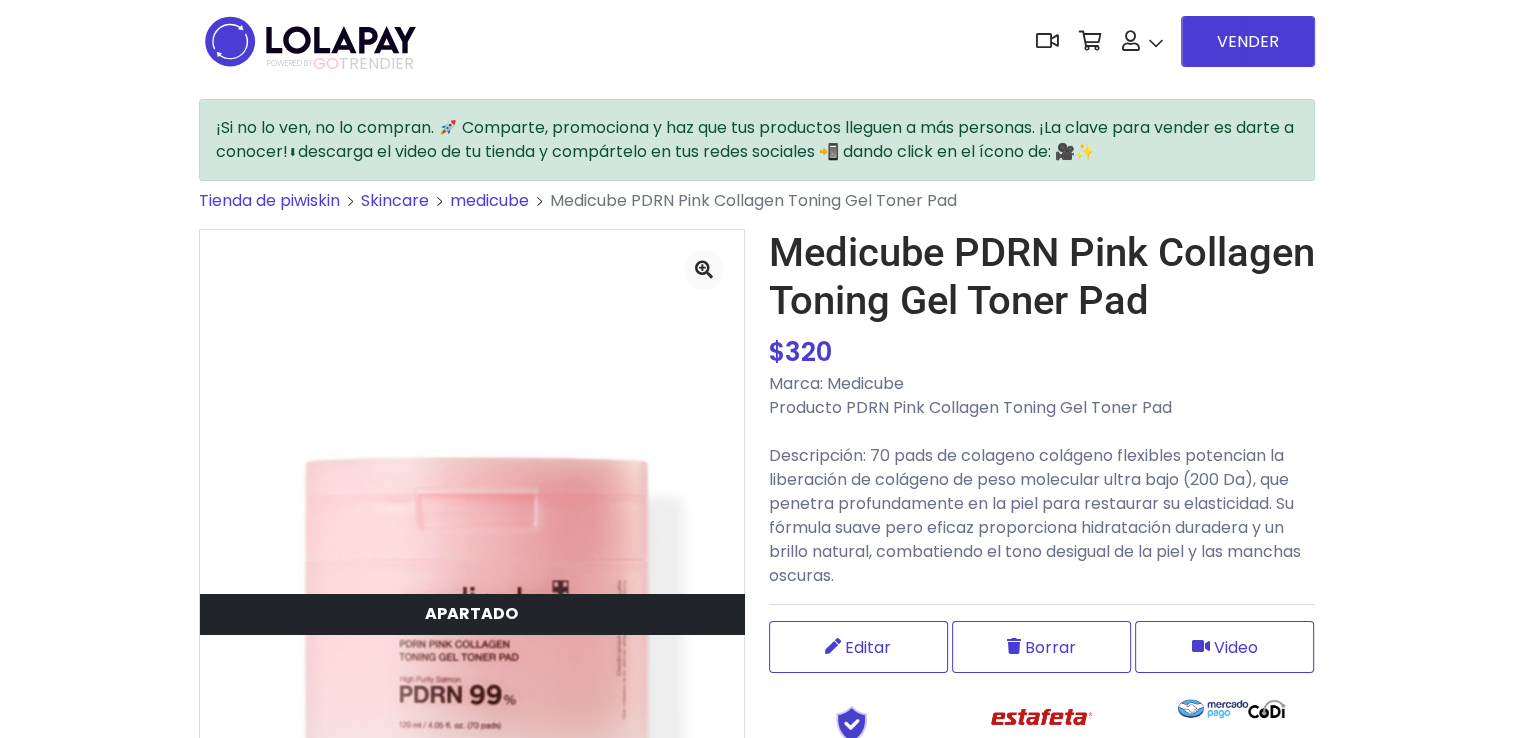 click on "medicube" at bounding box center (489, 200) 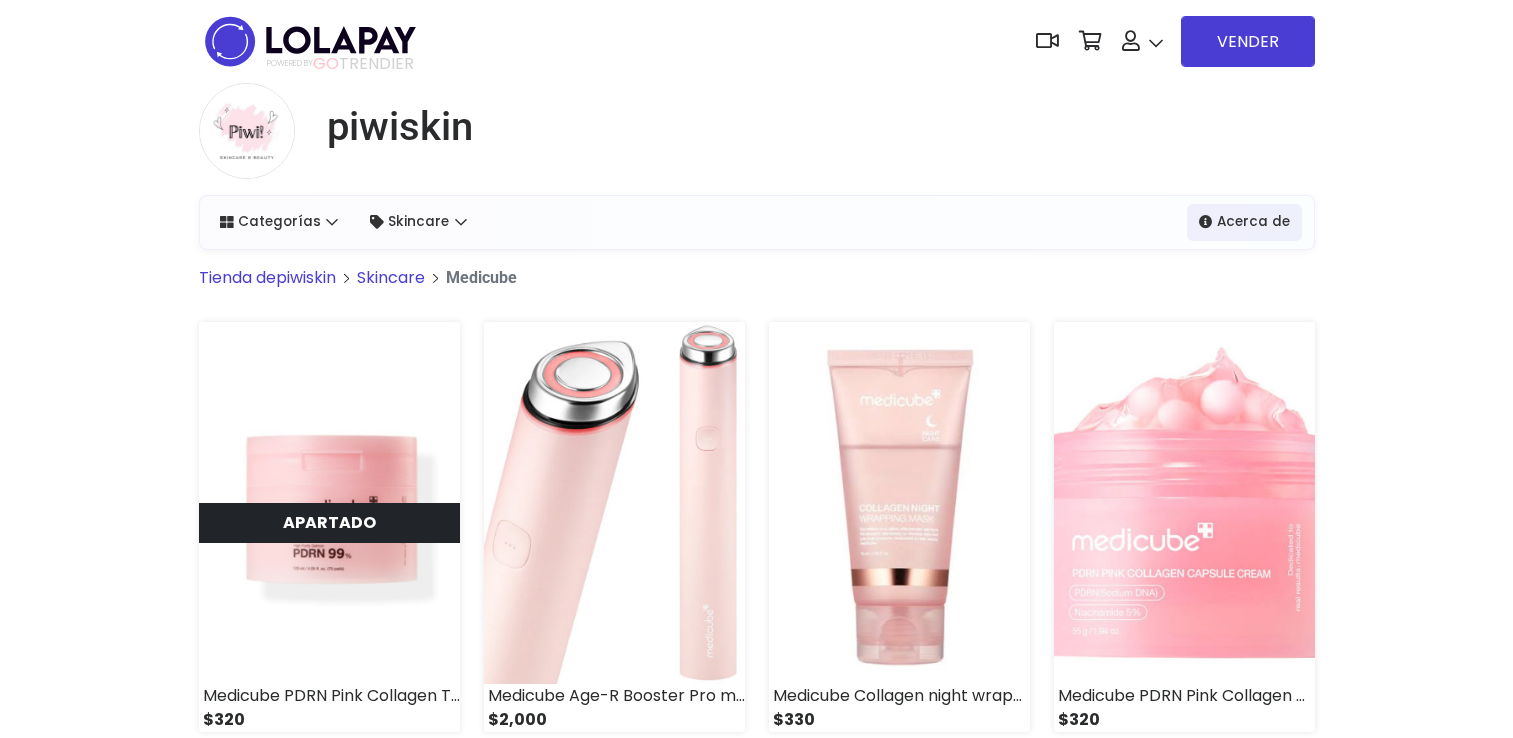 scroll, scrollTop: 0, scrollLeft: 0, axis: both 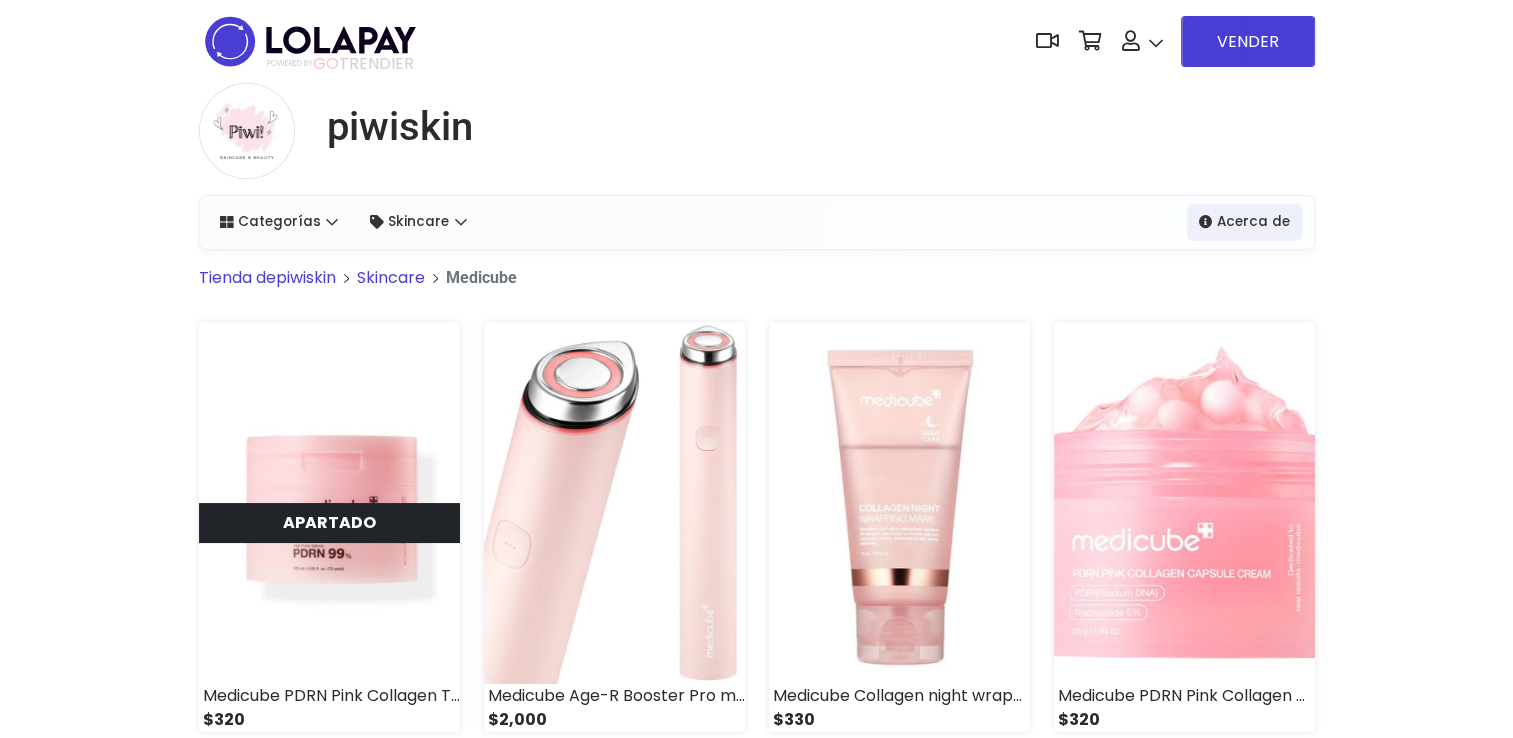 click on "Skincare" at bounding box center [391, 277] 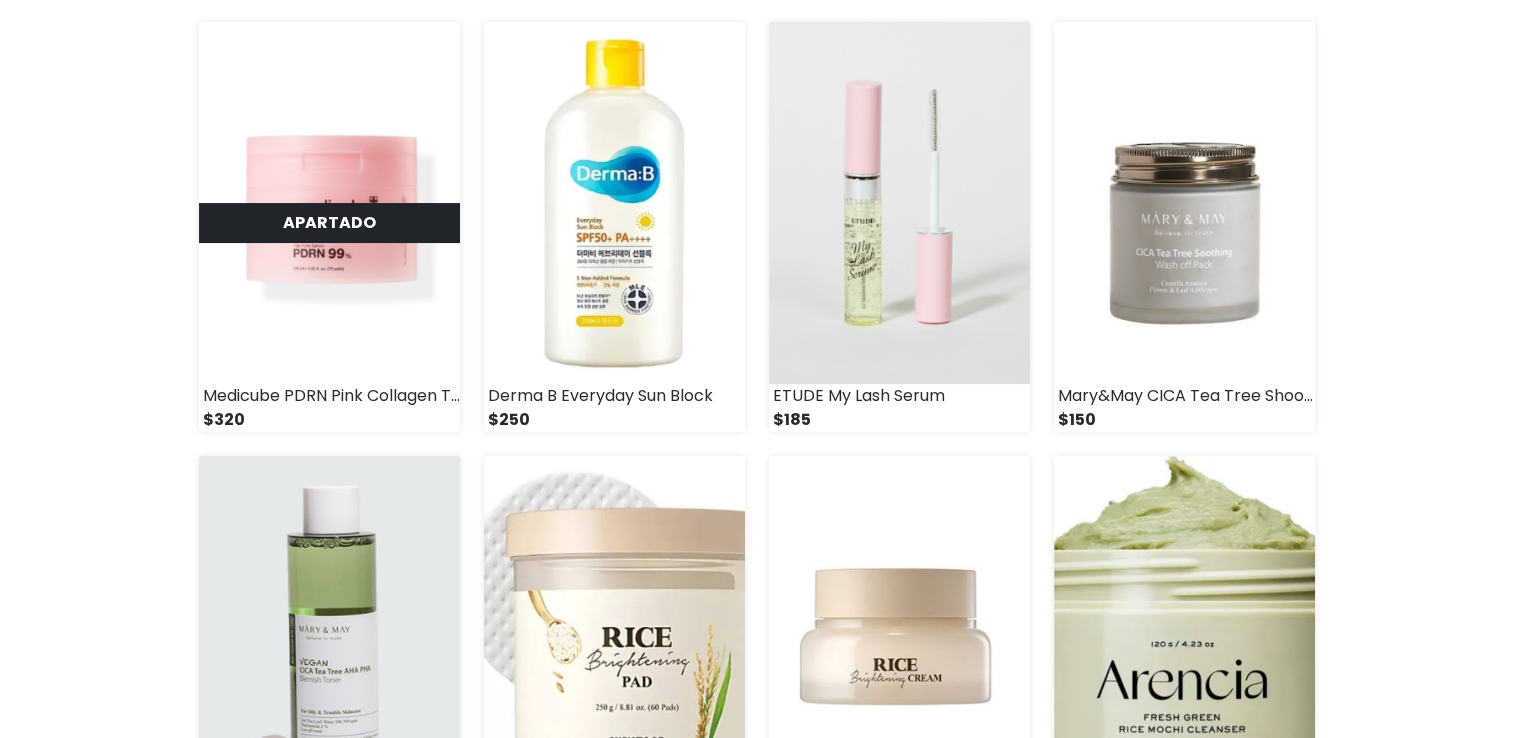 scroll, scrollTop: 0, scrollLeft: 0, axis: both 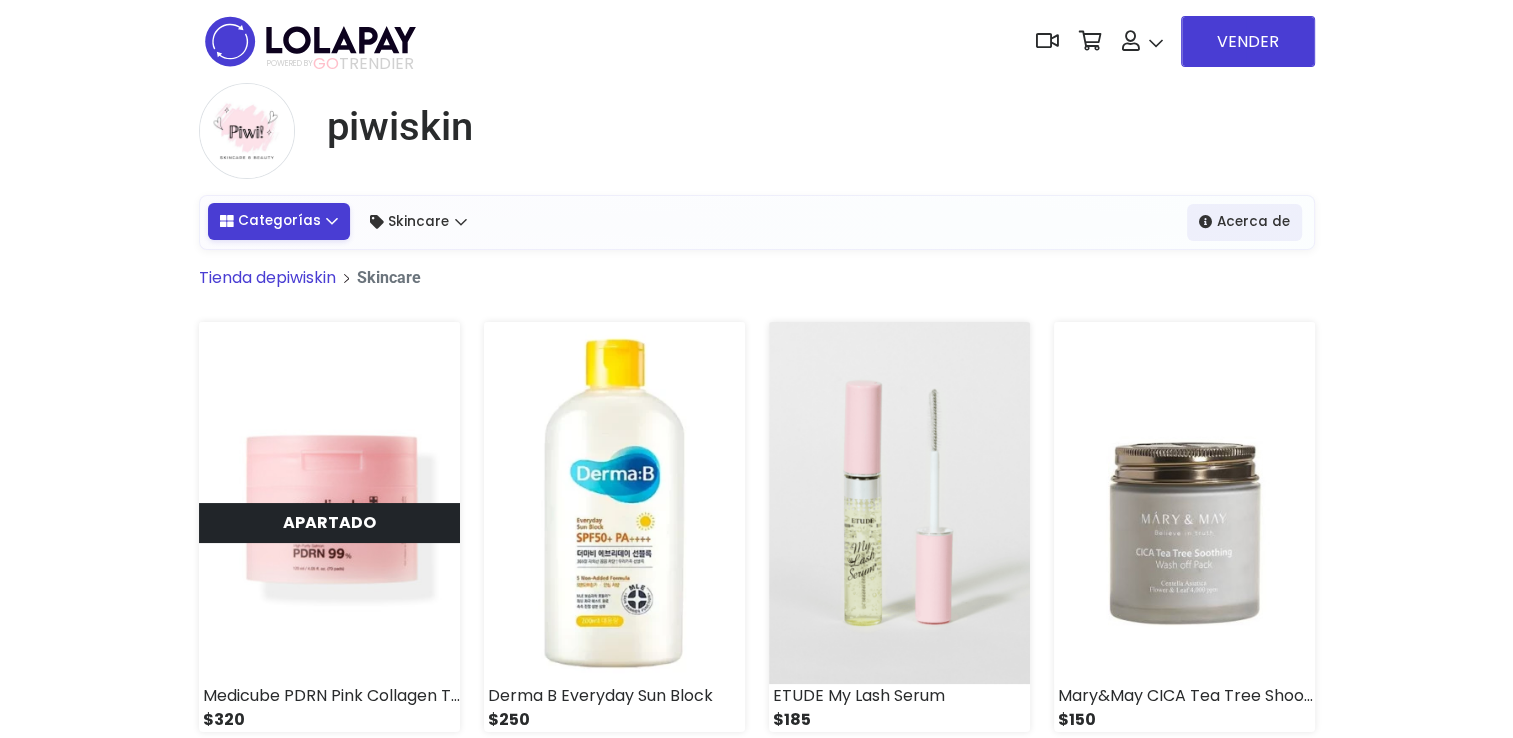 click on "Categorías" at bounding box center (279, 221) 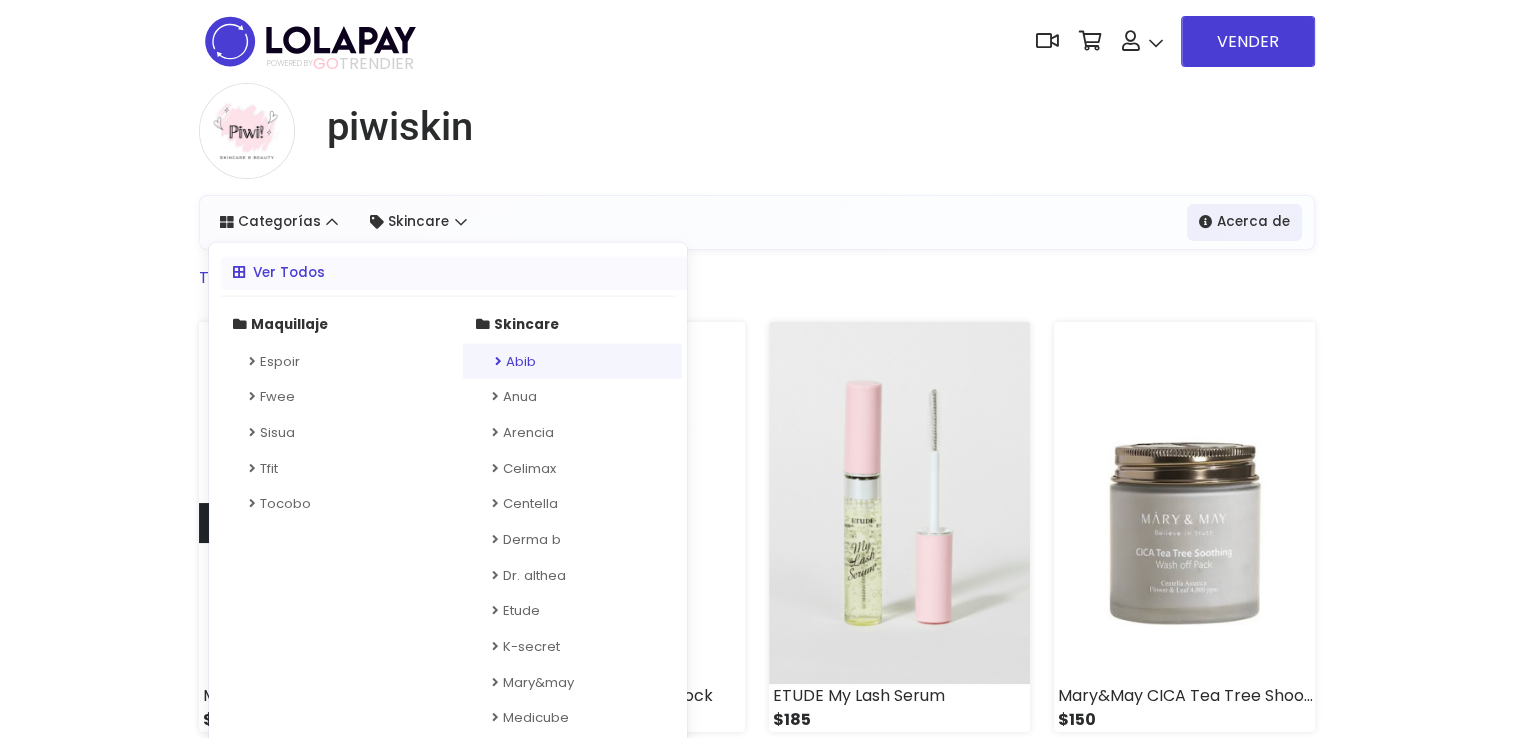 click on "Abib" at bounding box center [572, 361] 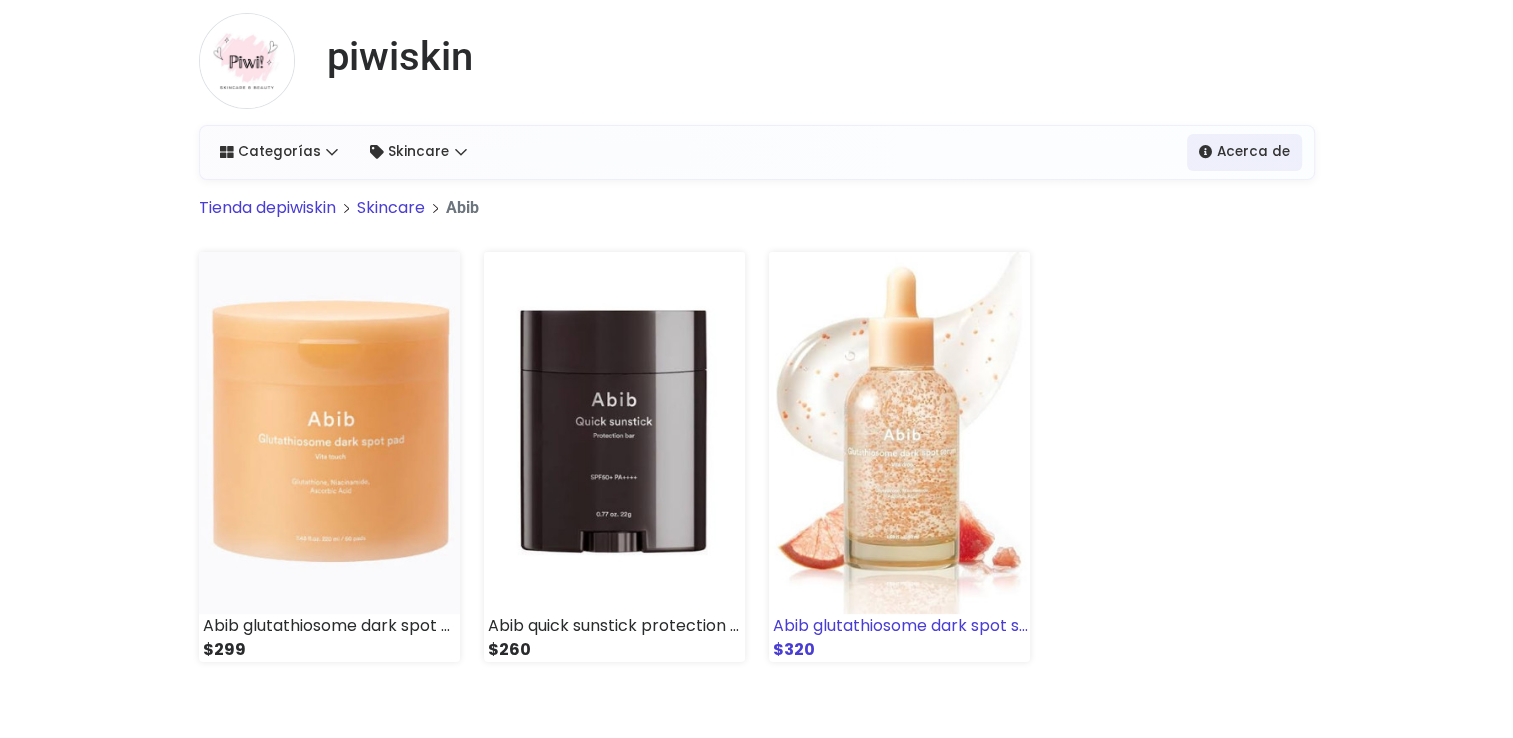 scroll, scrollTop: 63, scrollLeft: 0, axis: vertical 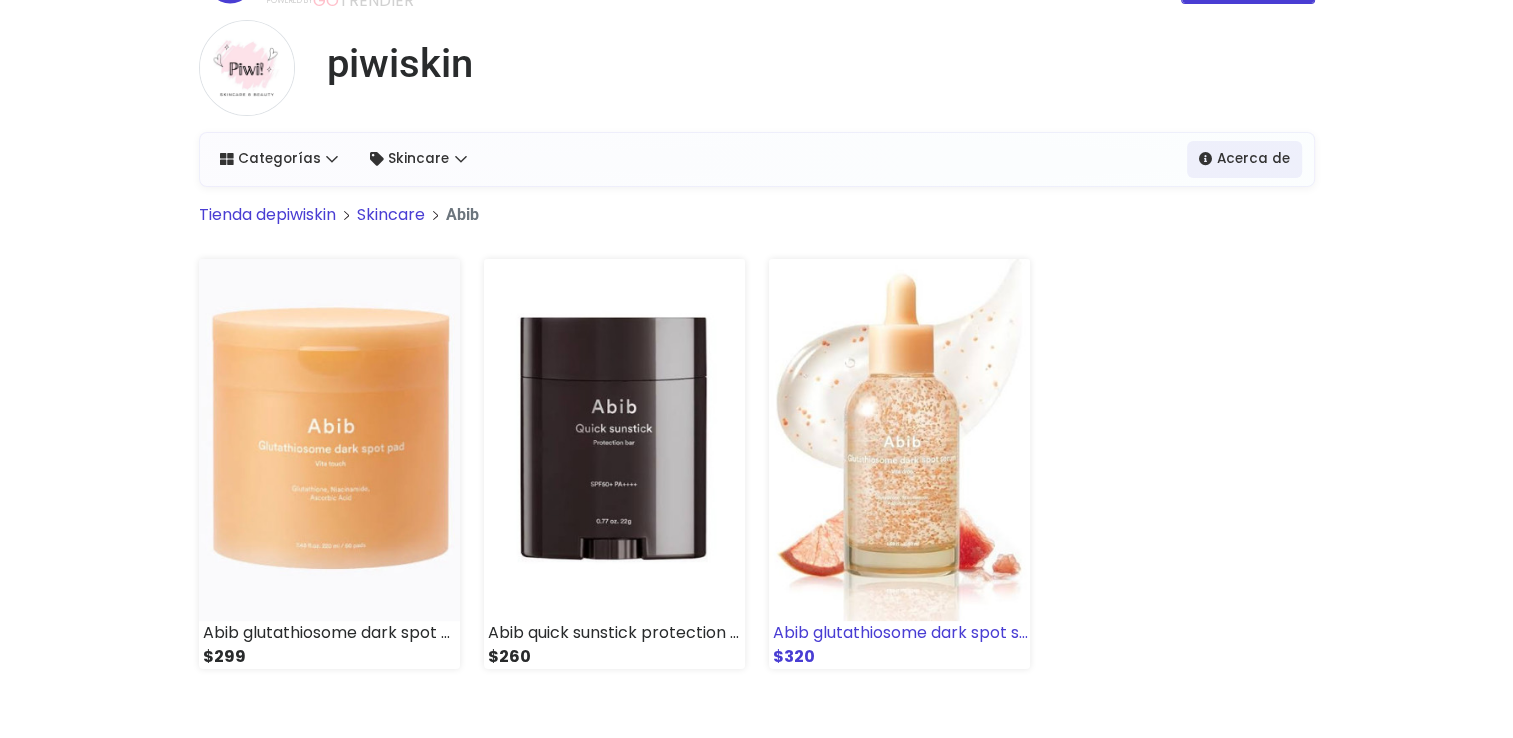 click at bounding box center (899, 440) 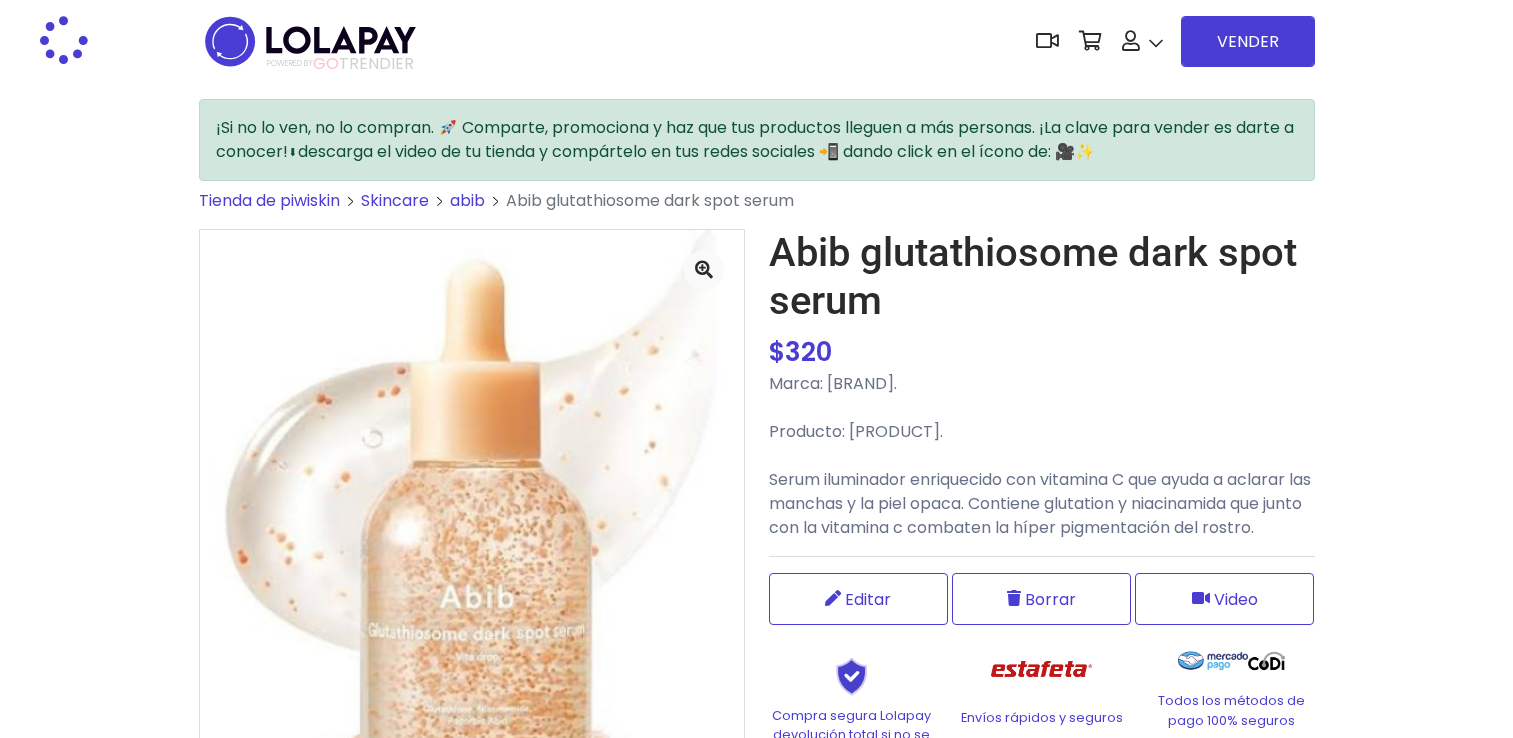 scroll, scrollTop: 0, scrollLeft: 0, axis: both 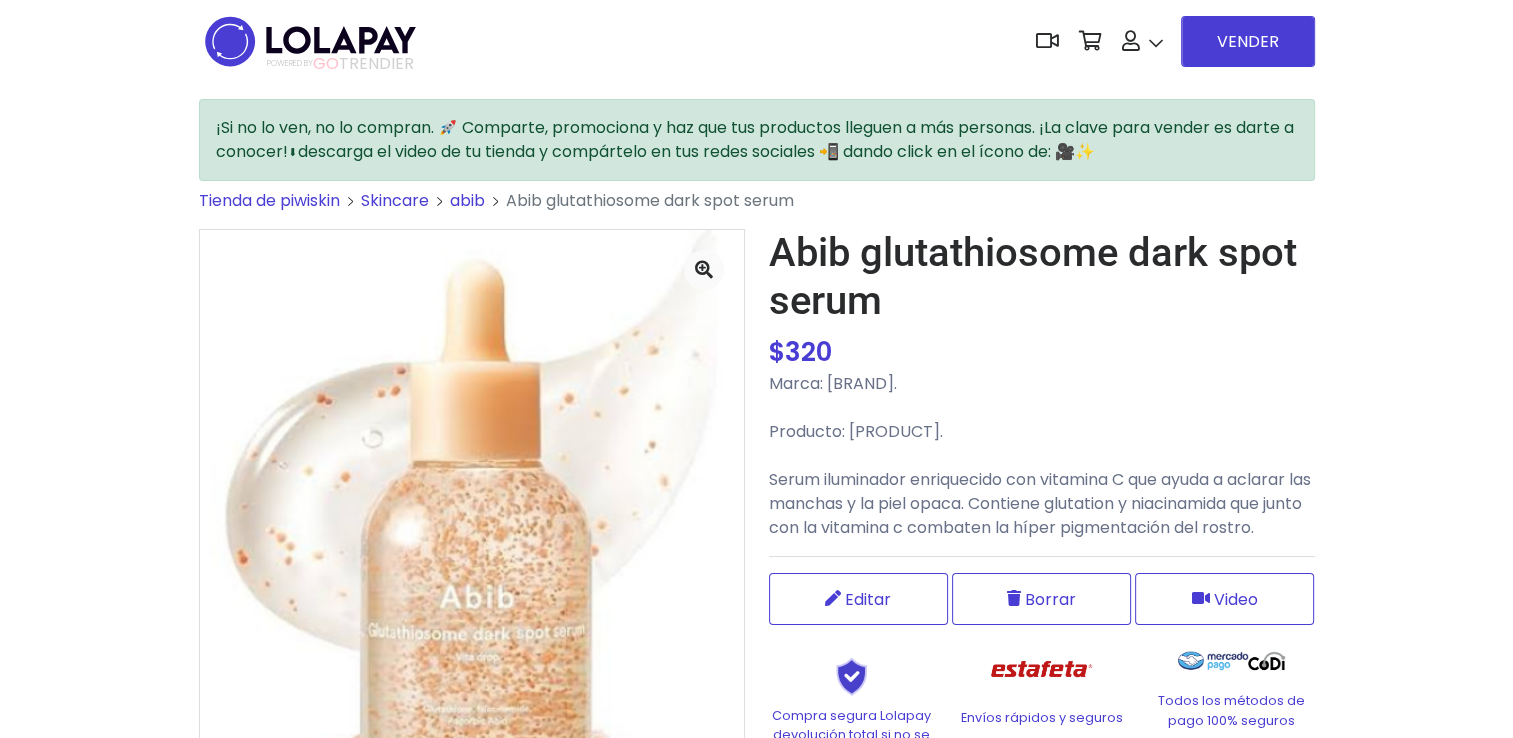 click on "Marca: [BRAND].  Producto: [PRODUCT].  Serum iluminador enriquecido con vitamina C que ayuda a aclarar las manchas y la piel opaca. Contiene glutation y niacinamida que junto con la vitamina c combaten la híper pigmentación del rostro." at bounding box center (1042, 456) 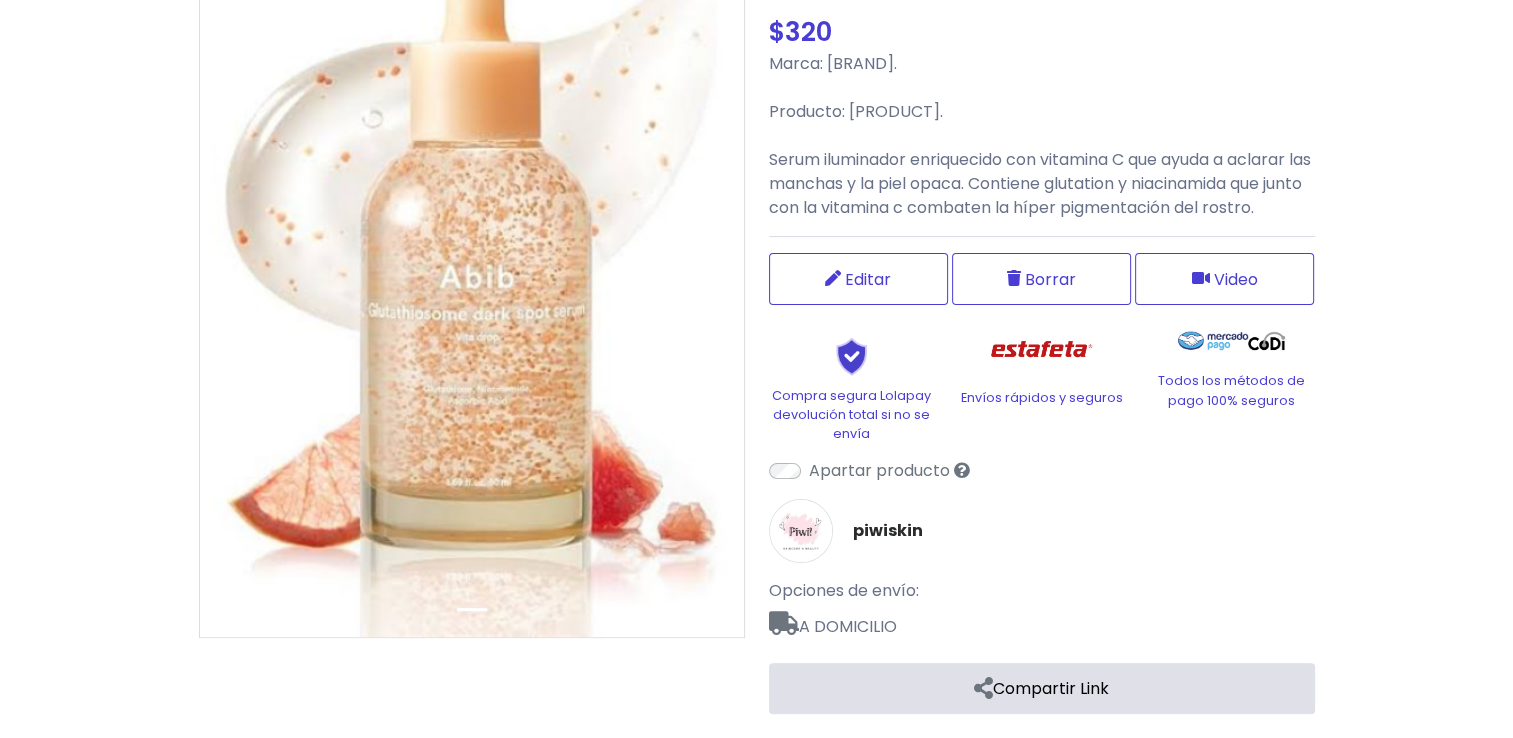 scroll, scrollTop: 403, scrollLeft: 0, axis: vertical 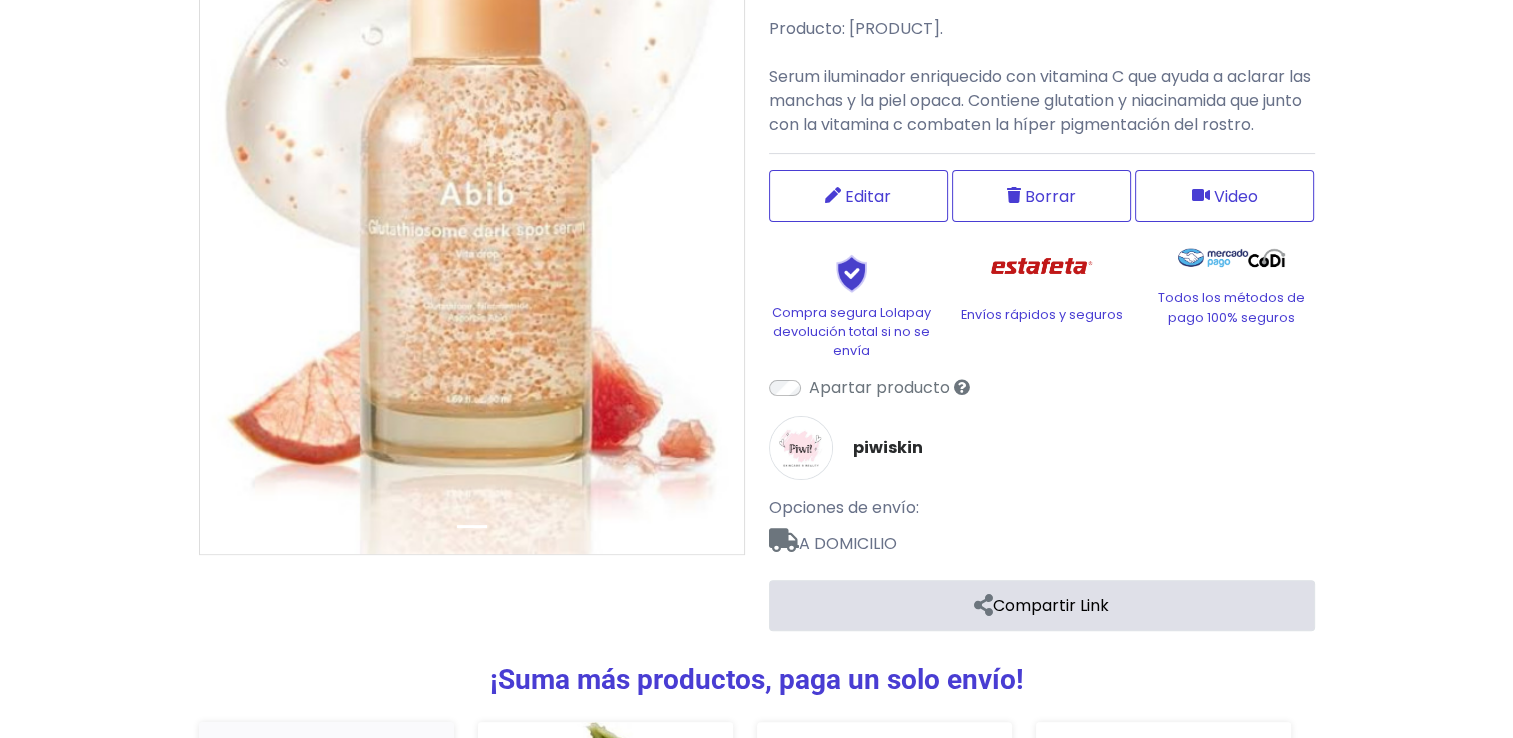 click on "Apartar producto" at bounding box center (1042, 388) 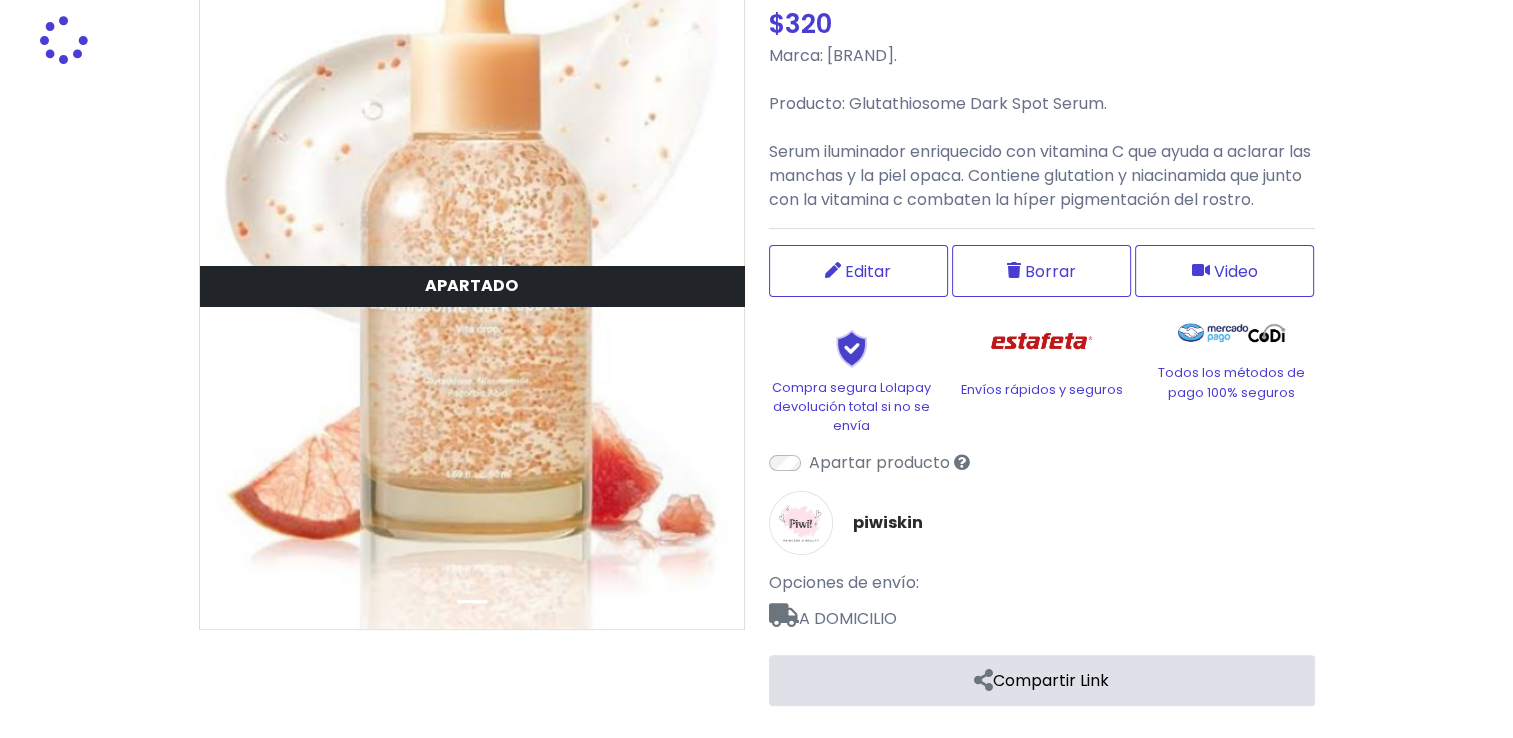 scroll, scrollTop: 403, scrollLeft: 0, axis: vertical 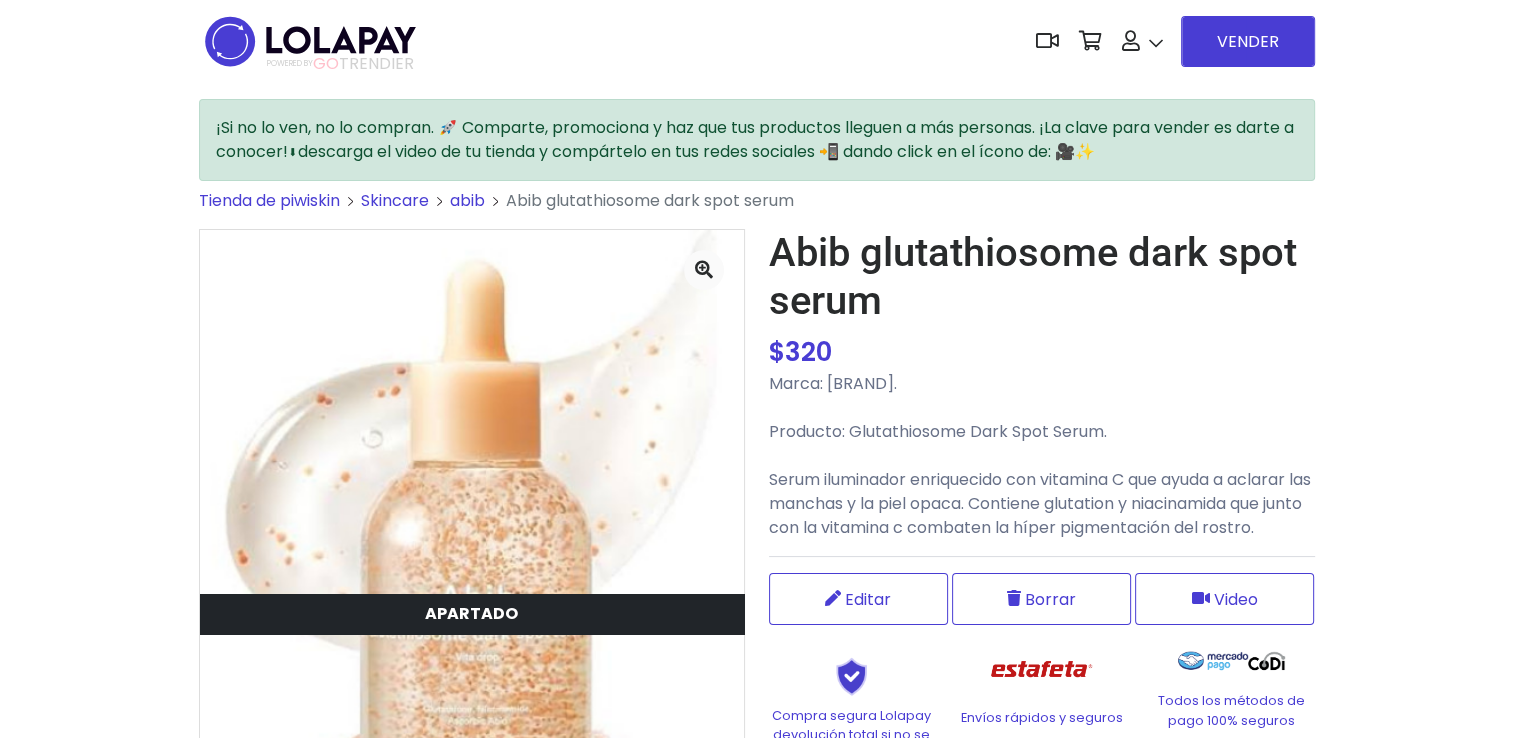 click on "Skincare" at bounding box center (395, 200) 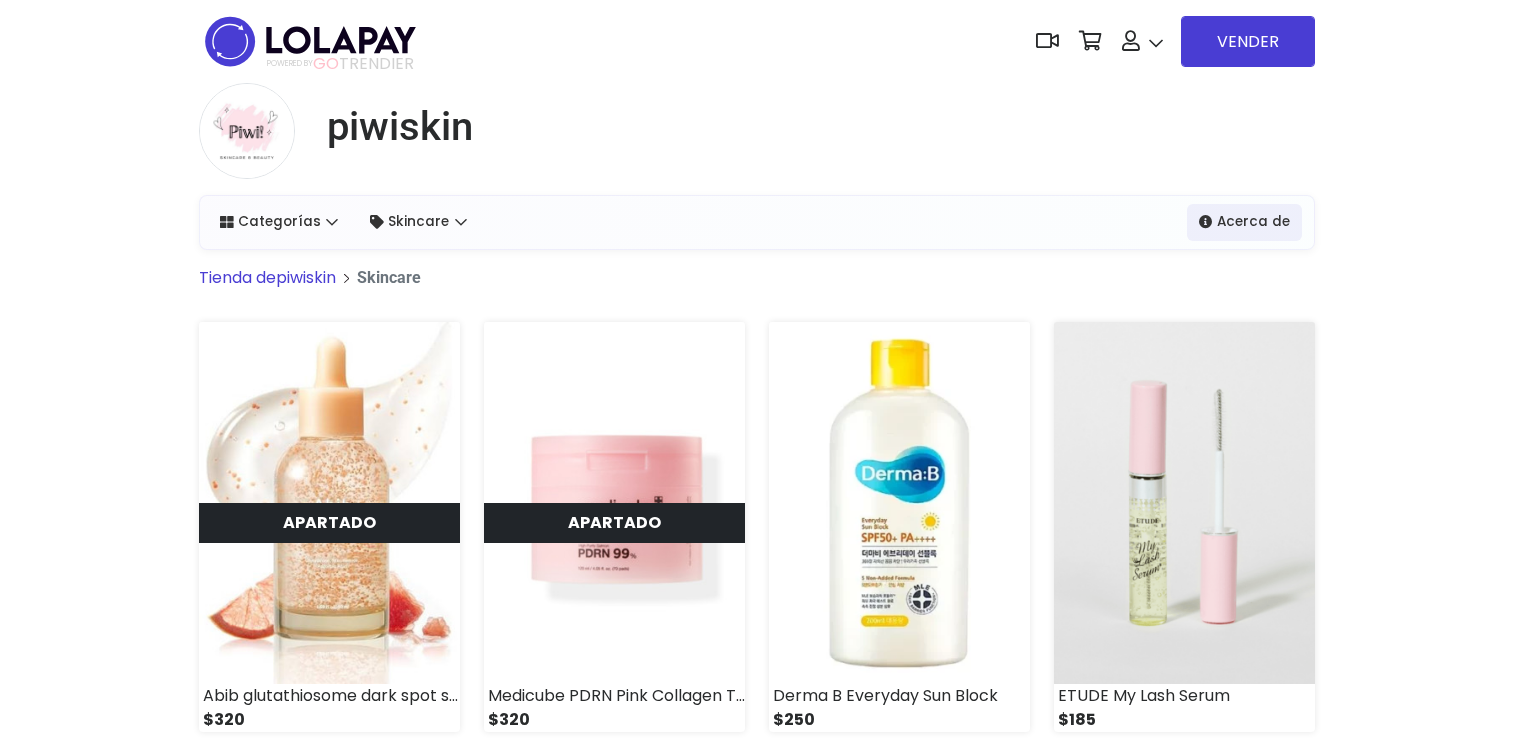 scroll, scrollTop: 0, scrollLeft: 0, axis: both 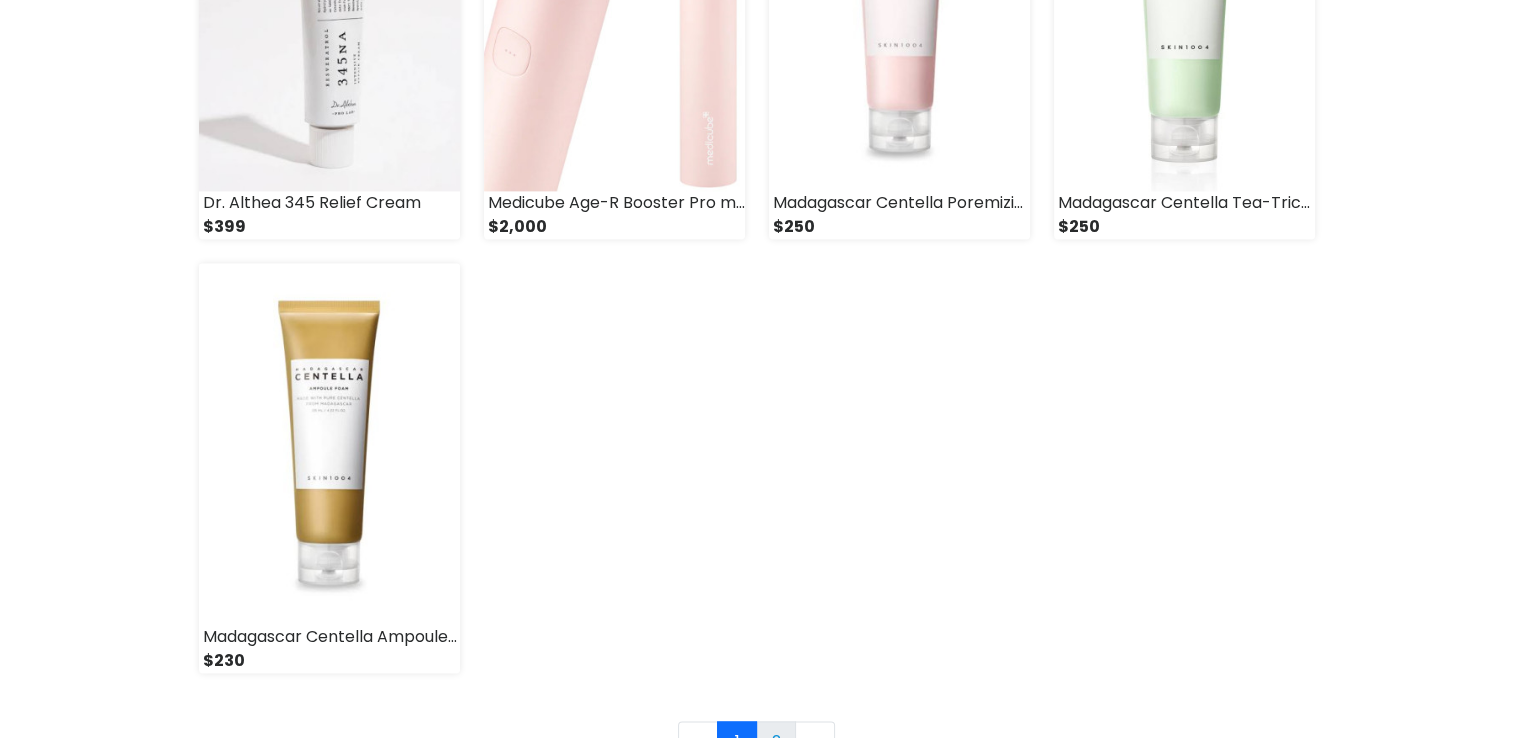 click on "2" at bounding box center [776, 741] 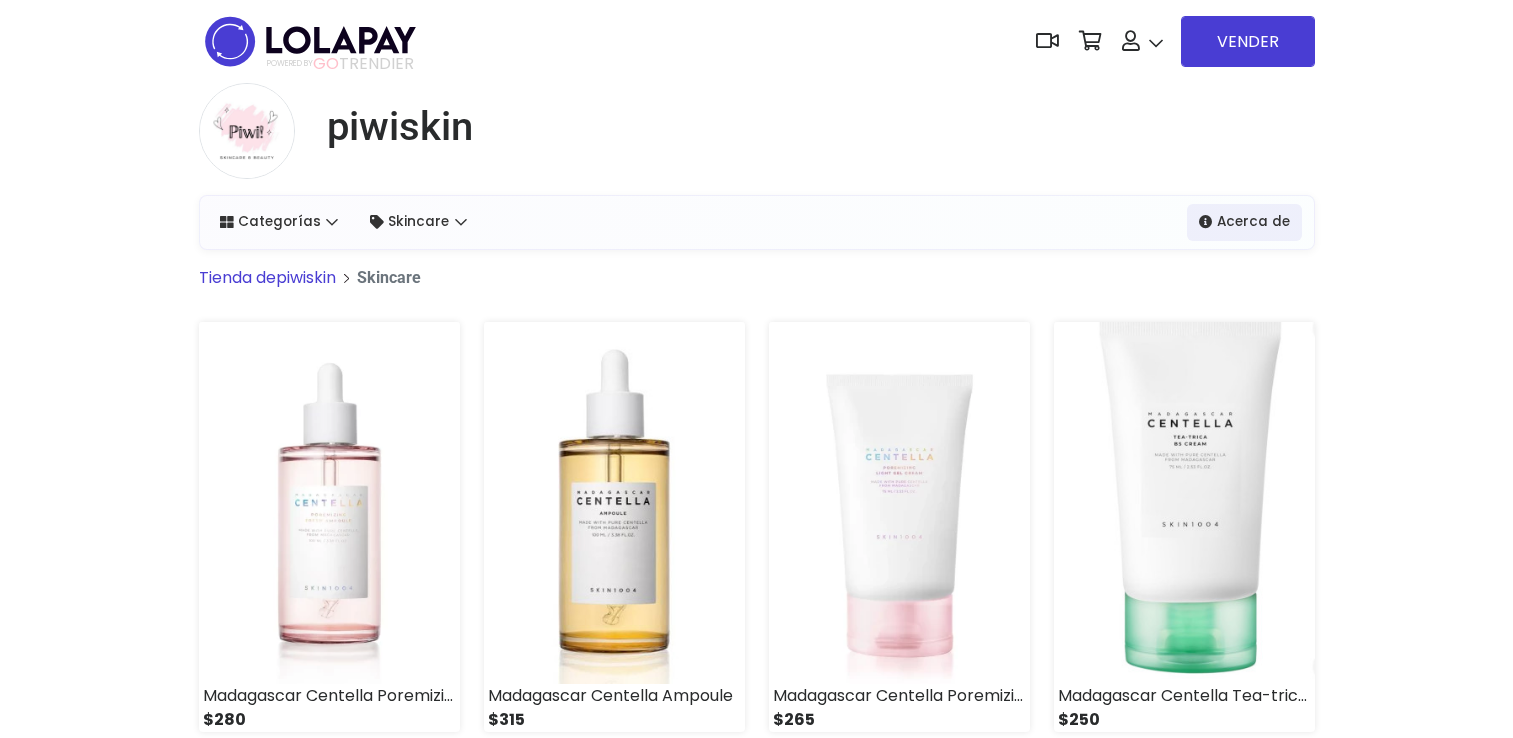 scroll, scrollTop: 0, scrollLeft: 0, axis: both 